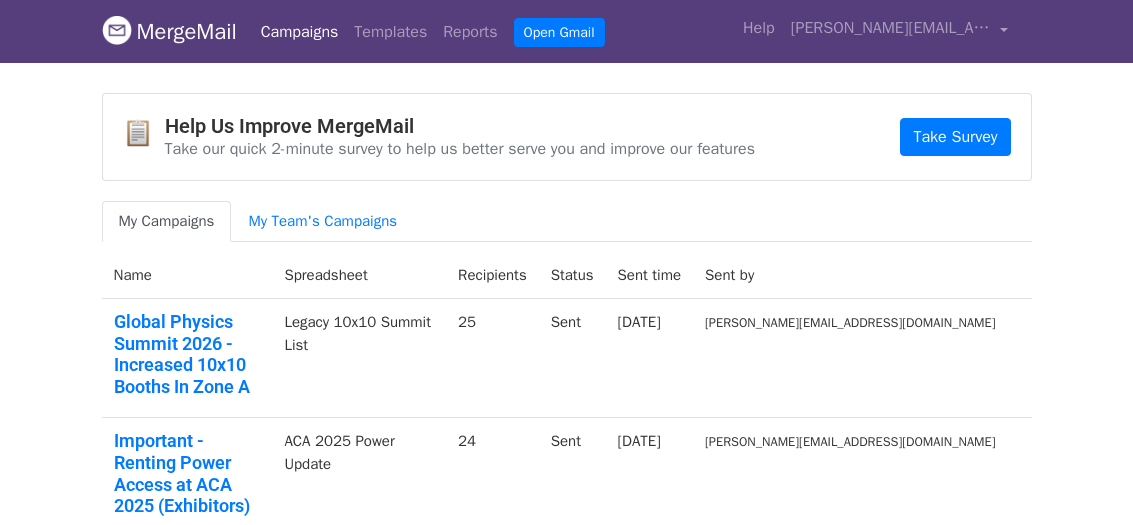 scroll, scrollTop: 0, scrollLeft: 0, axis: both 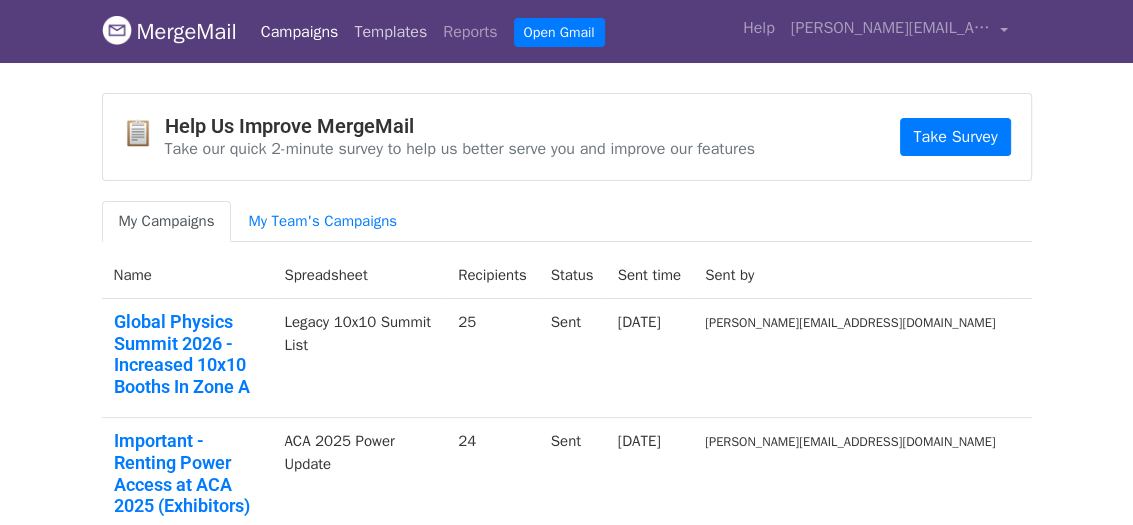 click on "Templates" at bounding box center (390, 32) 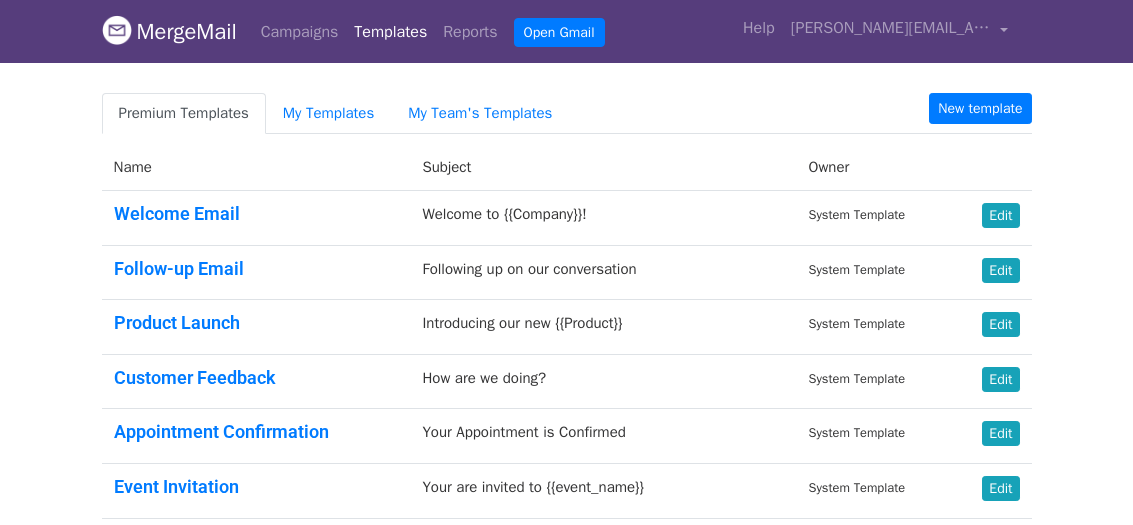 scroll, scrollTop: 0, scrollLeft: 0, axis: both 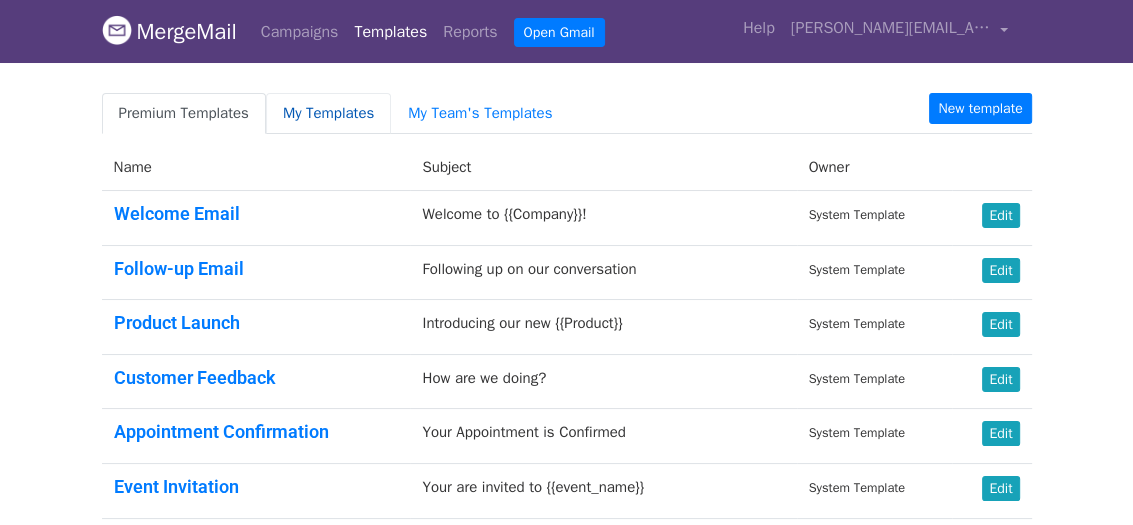 click on "My Templates" at bounding box center (328, 113) 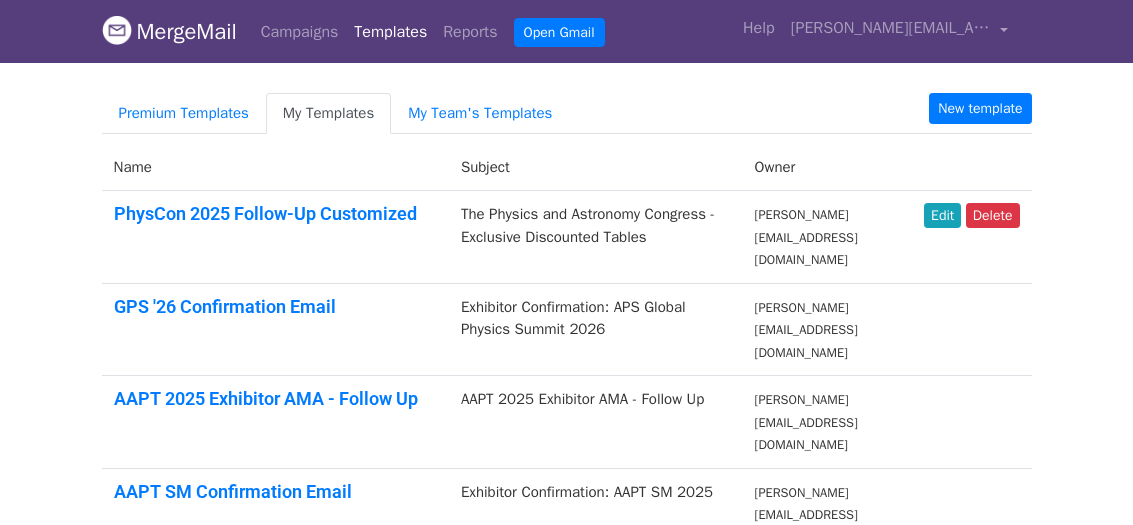 scroll, scrollTop: 0, scrollLeft: 0, axis: both 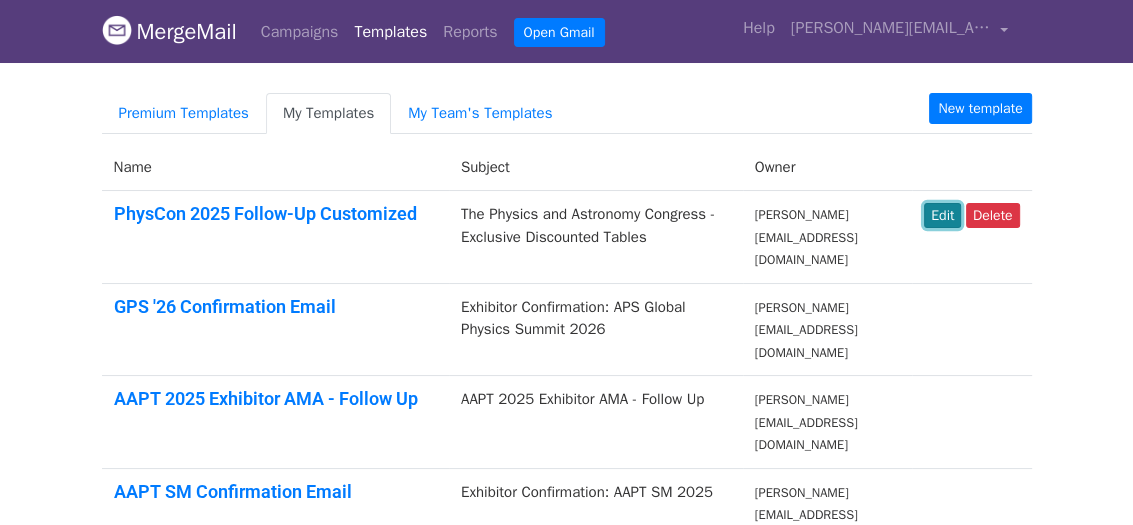 click on "Edit" at bounding box center [942, 215] 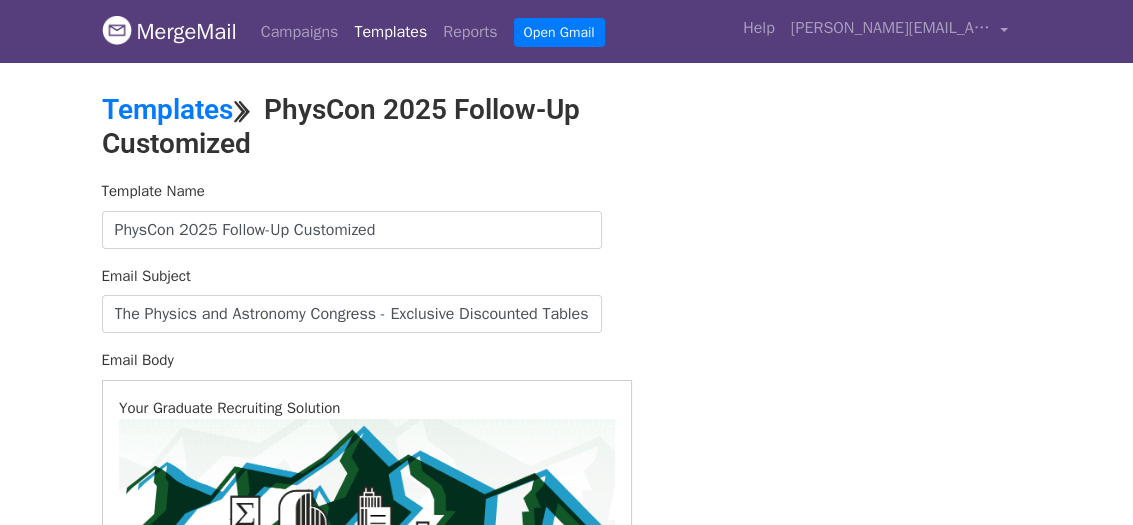 scroll, scrollTop: 0, scrollLeft: 0, axis: both 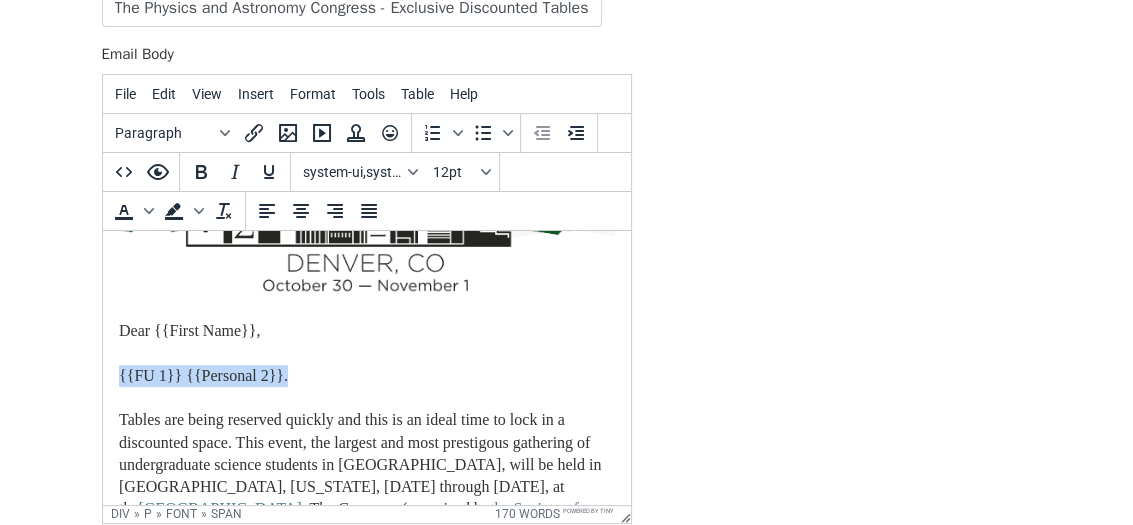 drag, startPoint x: 308, startPoint y: 378, endPoint x: 98, endPoint y: 375, distance: 210.02142 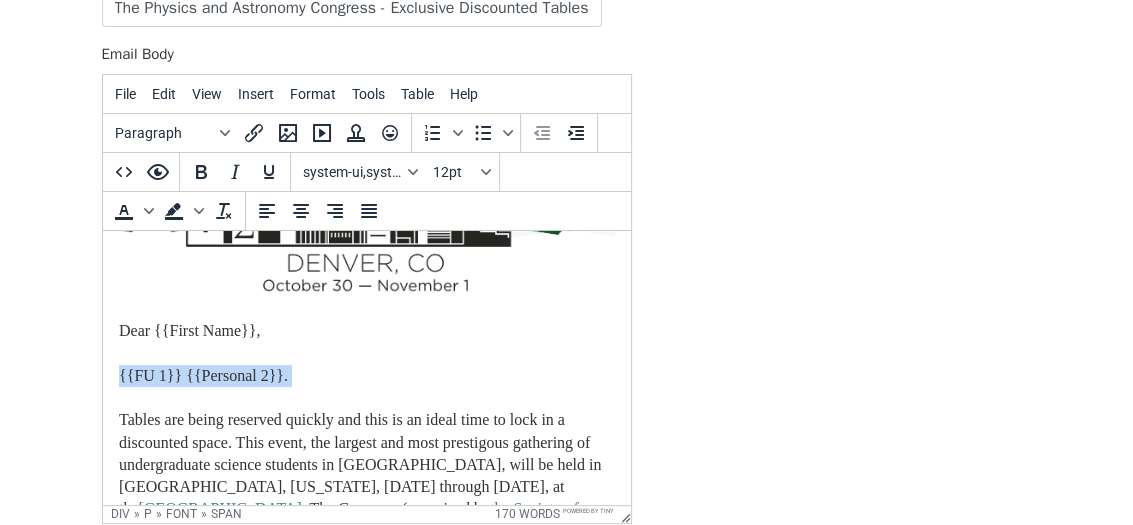 drag, startPoint x: 117, startPoint y: 373, endPoint x: 306, endPoint y: 378, distance: 189.06613 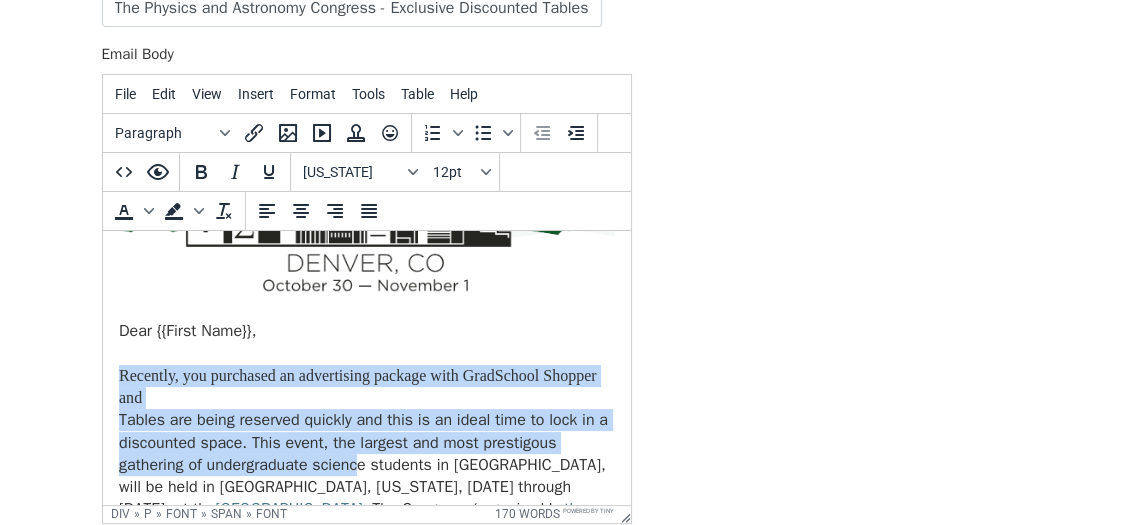 drag, startPoint x: 117, startPoint y: 371, endPoint x: 365, endPoint y: 461, distance: 263.8257 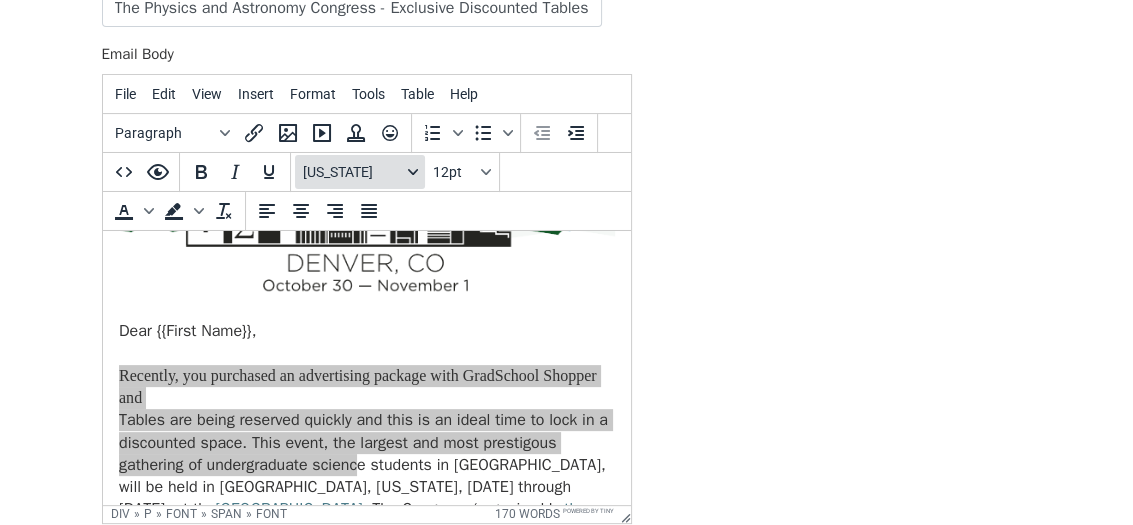 click on "[US_STATE]" at bounding box center (360, 172) 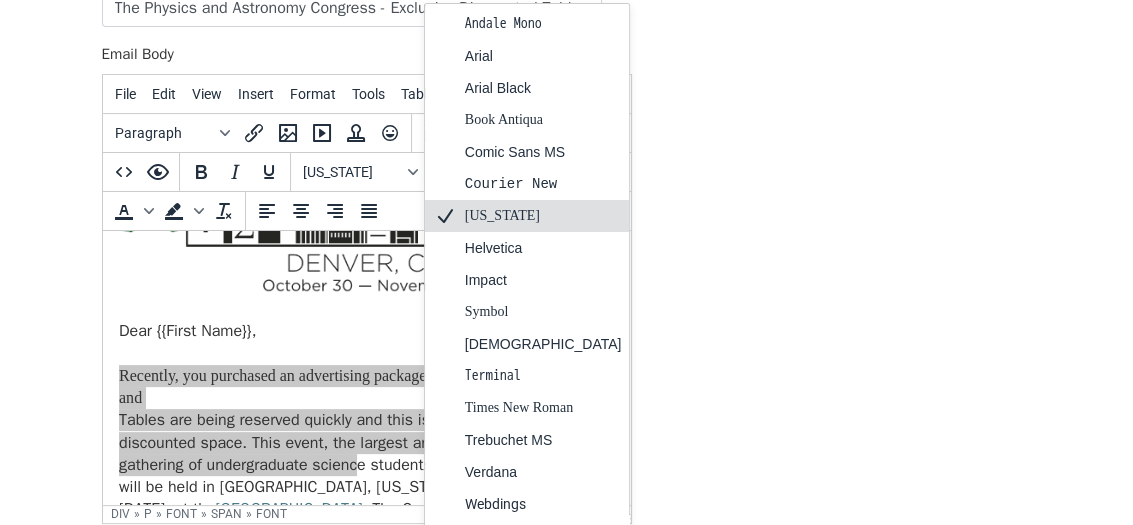 click on "[US_STATE]" at bounding box center [543, 216] 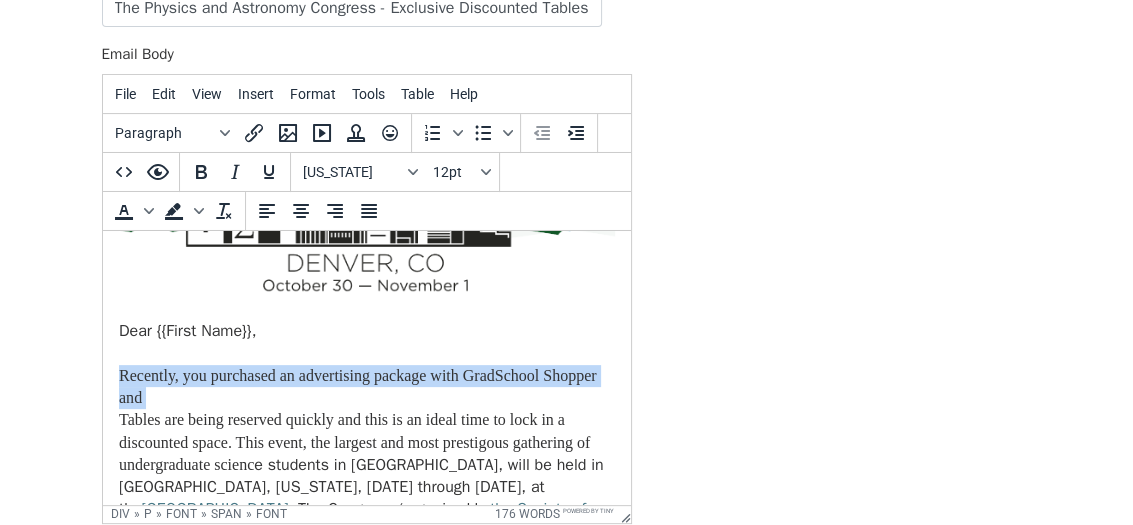 click on "Recently, you purchased an advertising package with GradSchool Shopper and" at bounding box center [357, 385] 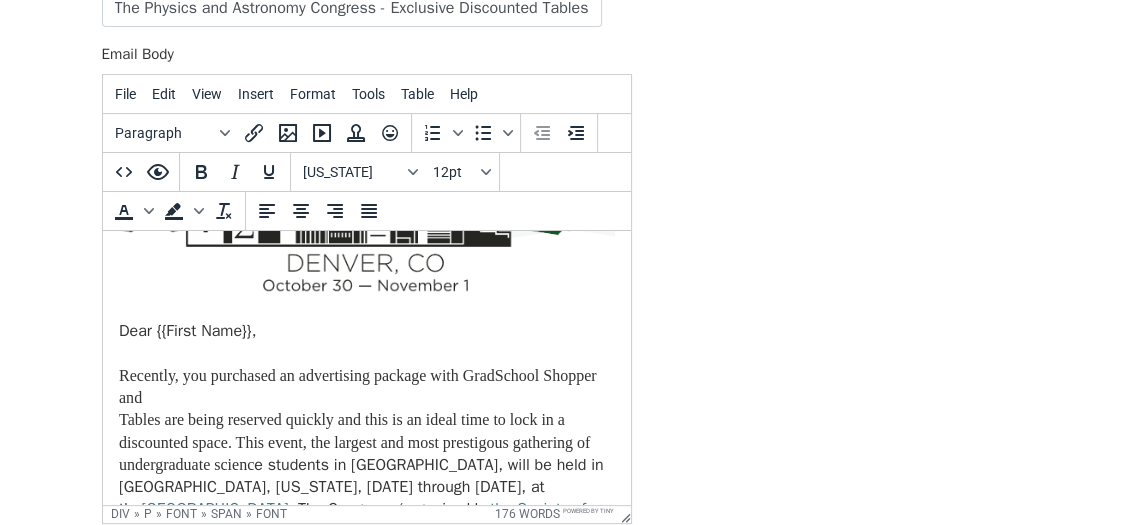click on "Dear {{ ​First Name }}, Recently, you purchased an advertising package with GradSchool Shopper and Tables are being reserved quickly and this is an ideal time to lock in a discounted space. This event, the largest and most prestigous gathering of undergraduate scienc e students in North America, will be held in Denver, Colorado, October 30th through November 1st, at the  Sheraton Denver Downtown Hotel . The Congress (organized by  the Society of Physics Students ) occurs only every three years,  so  act quickly to be part of this gathering!" at bounding box center [366, 320] 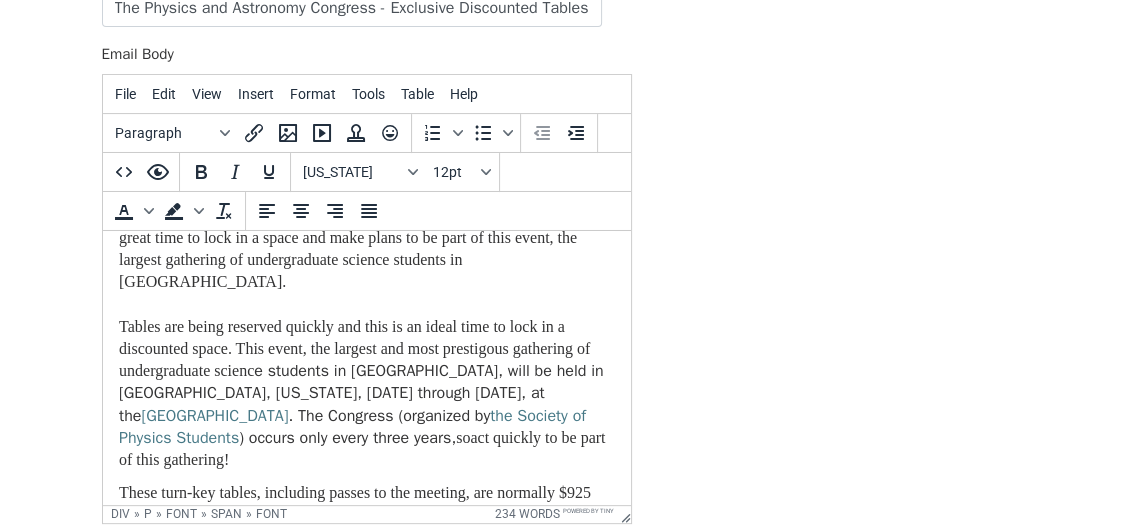 scroll, scrollTop: 452, scrollLeft: 0, axis: vertical 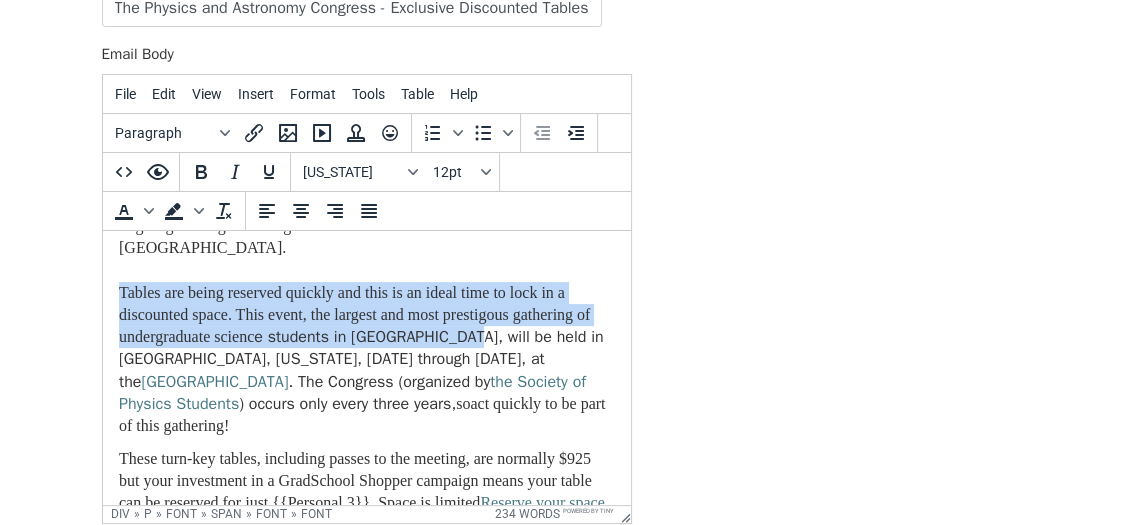 drag, startPoint x: 121, startPoint y: 296, endPoint x: 573, endPoint y: 345, distance: 454.64822 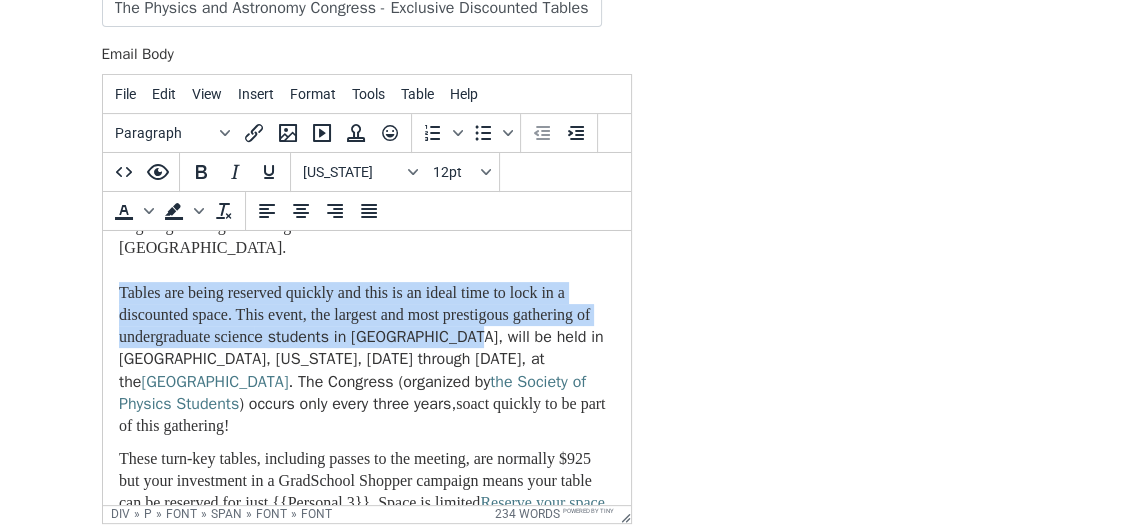 click on "Tables are being reserved quickly and this is an ideal time to lock in a discounted space. This event, the largest and most prestigous gathering of undergraduate scienc e students in North America, will be held in Denver, Colorado, October 30th through November 1st, at the" at bounding box center [360, 336] 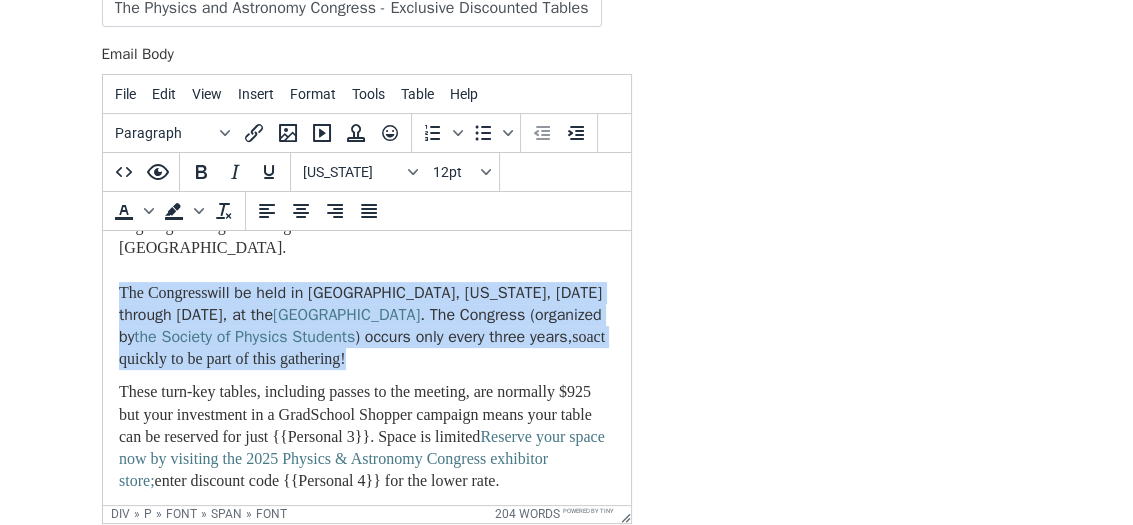 drag, startPoint x: 119, startPoint y: 294, endPoint x: 210, endPoint y: 387, distance: 130.11533 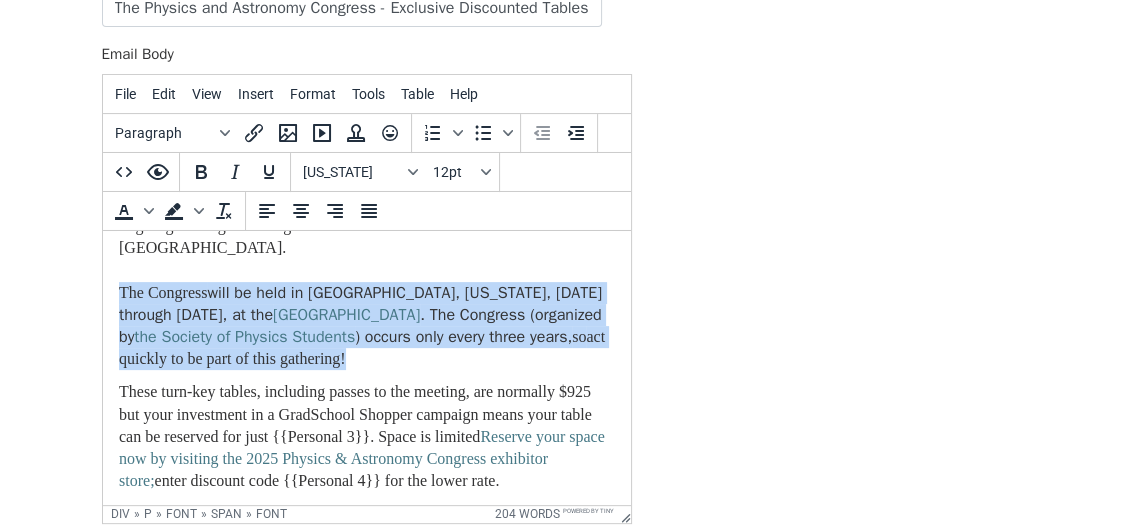 click on "Dear {{ ​First Name }}, Recently, you purchased an advertising package with GradSchool Shopper and indicated an interested in learning more about discounted tabletop exhibit spaces at The Physics & Astronomy Congress being held this fall in Denver. This email is a friendly reminder that this is a great time to lock in a space and make plans to be part of this event, the largest gathering of undergraduate science students in North America.  The Congress  will be held in Denver, Colorado, October 30th through November 1st, at the  Sheraton Denver Downtown Hotel . The Congress (organized by  the Society of Physics Students ) occurs only every three years,  so  act quickly to be part of this gathering!" at bounding box center (366, 92) 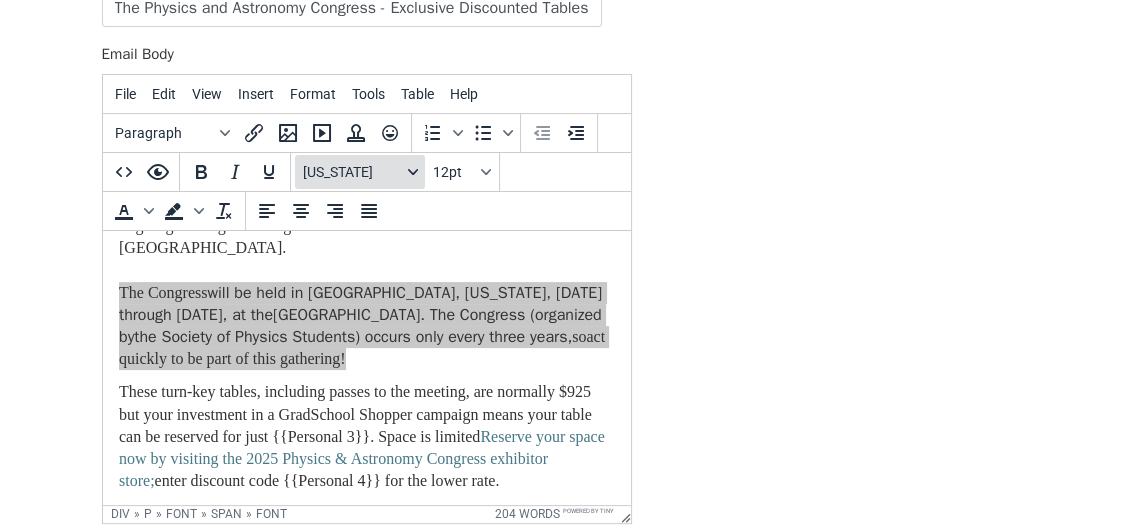 click at bounding box center (413, 172) 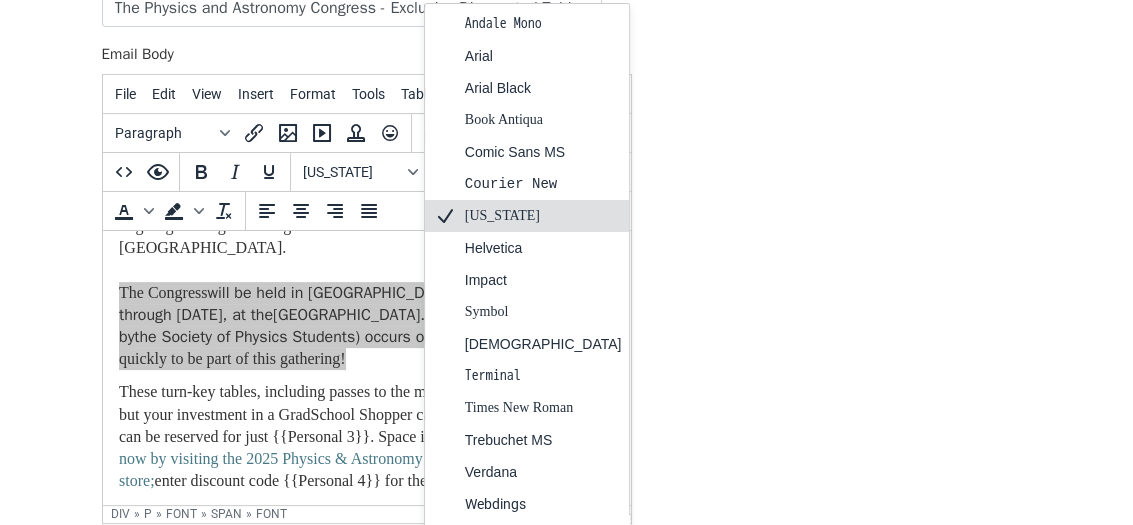 click on "[US_STATE]" at bounding box center [527, 216] 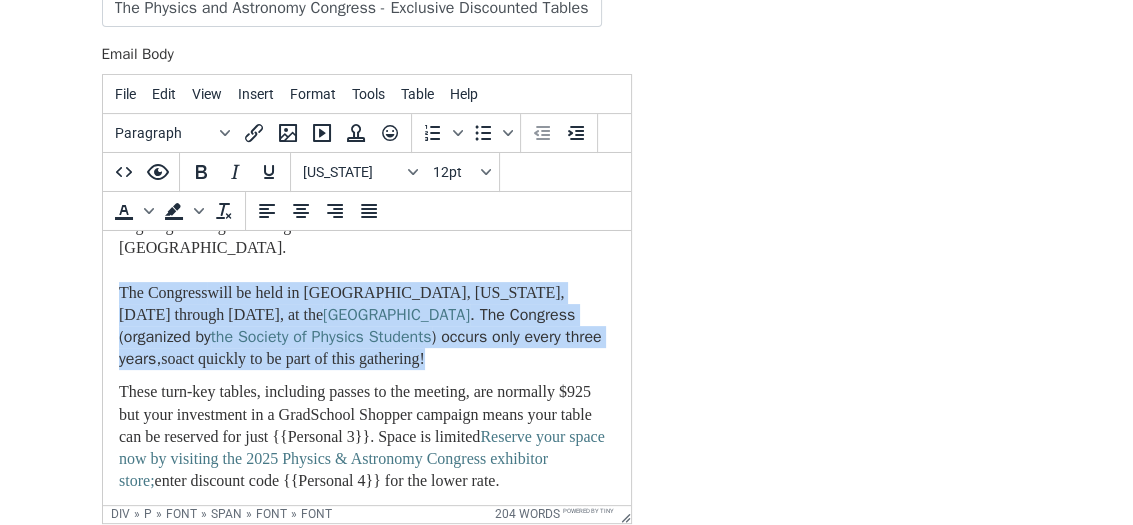 click on "[GEOGRAPHIC_DATA]" at bounding box center (395, 314) 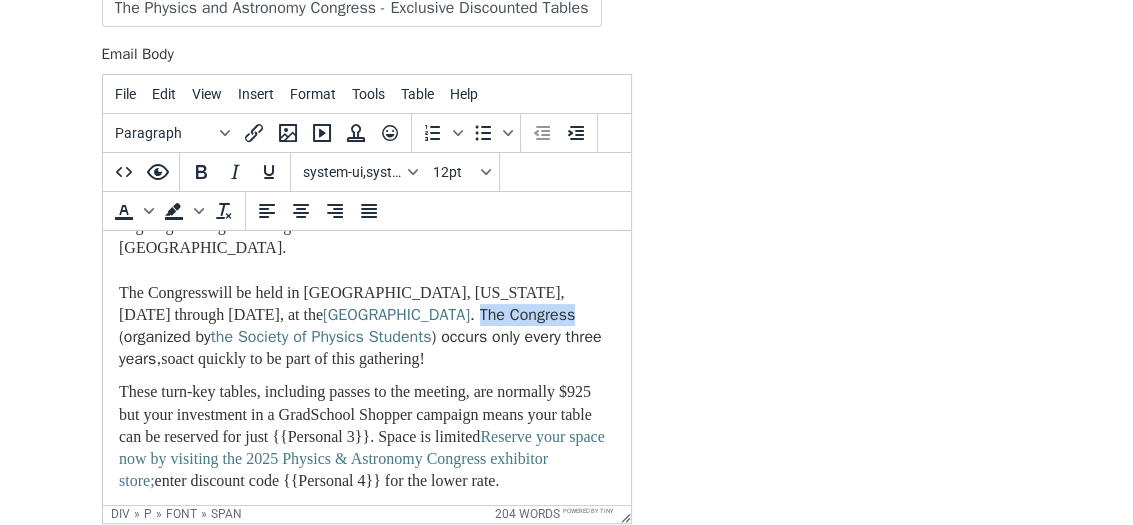 drag, startPoint x: 122, startPoint y: 338, endPoint x: 217, endPoint y: 346, distance: 95.33625 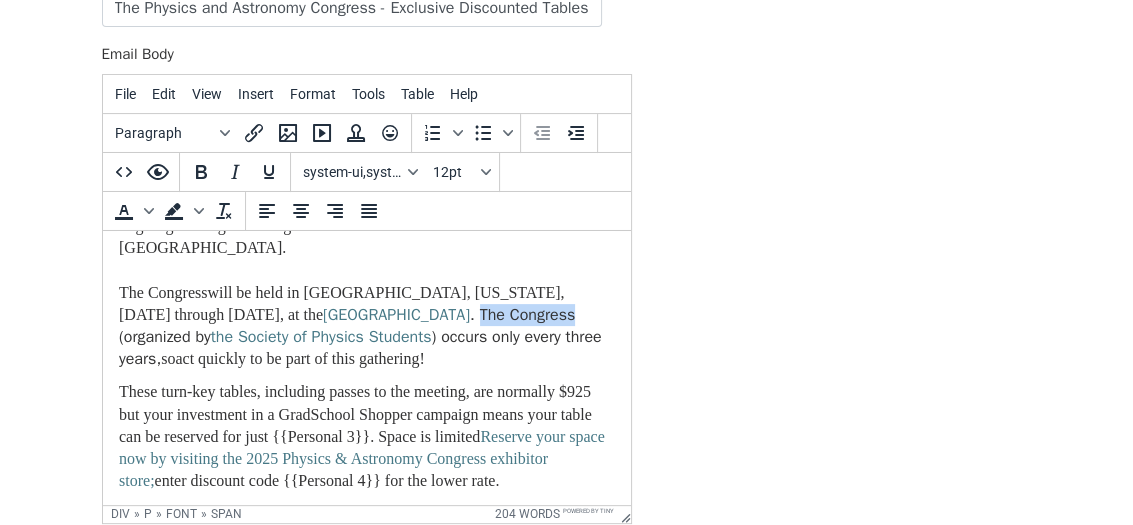click on ". The Congress (organized by" at bounding box center [346, 325] 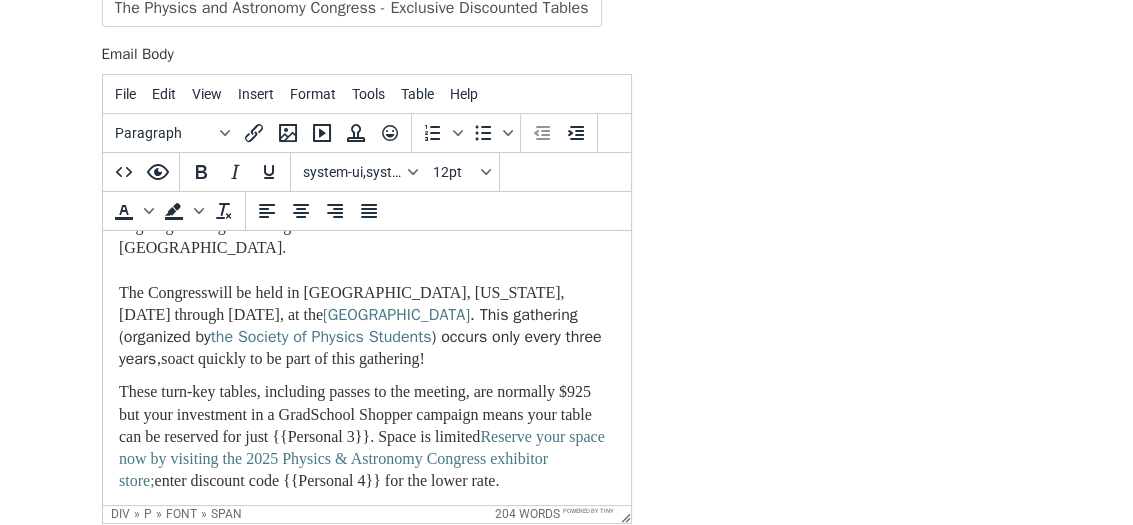 click on ") occurs only every three years," at bounding box center (359, 347) 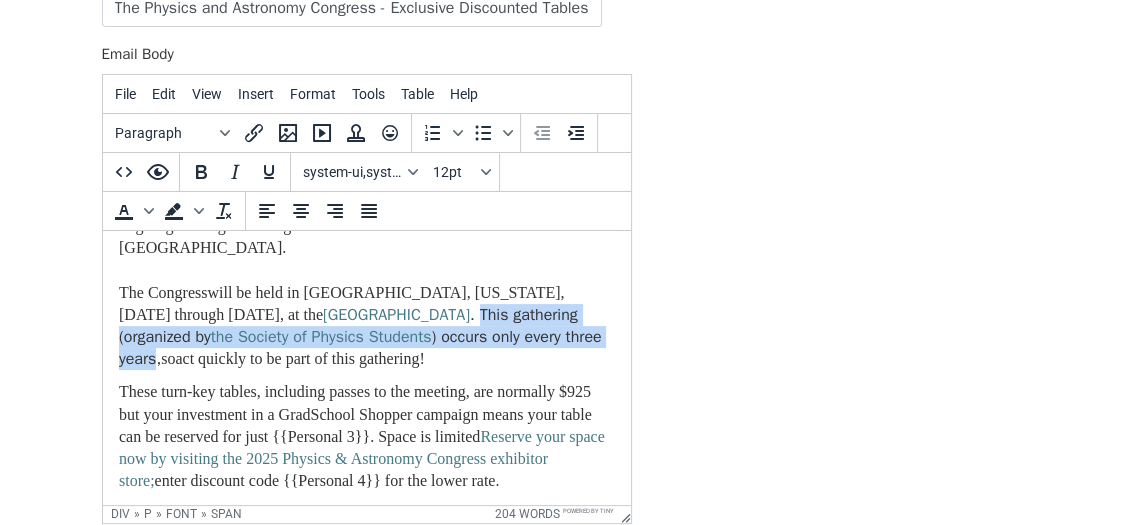 drag, startPoint x: 330, startPoint y: 368, endPoint x: 78, endPoint y: 345, distance: 253.04742 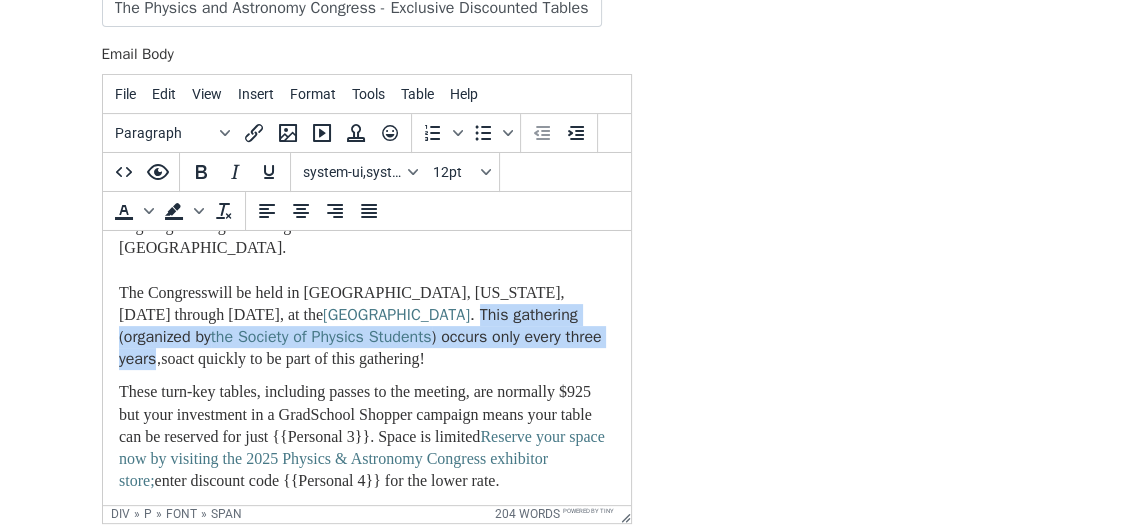 click on "Your Graduate Recruiting Solution Dear {{ ​First Name }}, Recently, you purchased an advertising package with GradSchool Shopper and indicated an interested in learning more about discounted tabletop exhibit spaces at The Physics & Astronomy Congress being held this fall in Denver. This email is a friendly reminder that this is a great time to lock in a space and make plans to be part of this event, the largest gathering of undergraduate science students in North America.  The Congress  will be held in Denver, Colorado, October 30th through November 1st, at the  Sheraton Denver Downtown Hotel . This gathering (organized by  the Society of Physics Students ) occurs only every three years,  so  act quickly to be part of this gathering! These turn-key tables, including passes to the meeting, are normally $925 but your investment in a GradSchool Shopper campaign means your table can be reserved for just {{Personal 3}}. Space is limited  enter discount code {{Personal 4}} for the lower rate.  burton@aps.org" at bounding box center (366, 273) 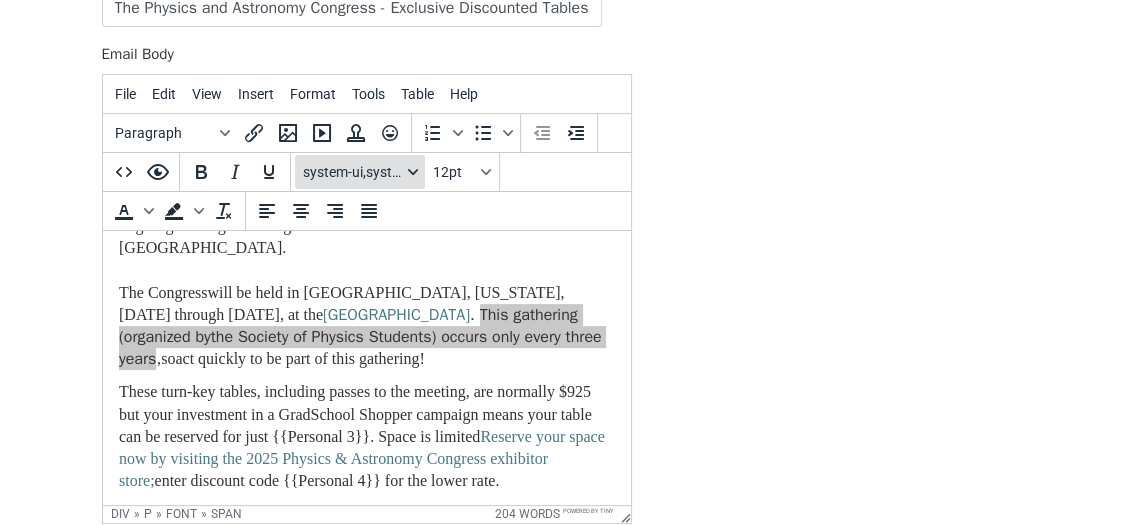 click on "system-ui,system-ui,-apple-system,Segoe UI,Roboto,Oxygen,Ubuntu,Cantarell,Fira Sans,Droid Sans,Helvetica Neue,sans-serif" at bounding box center [360, 172] 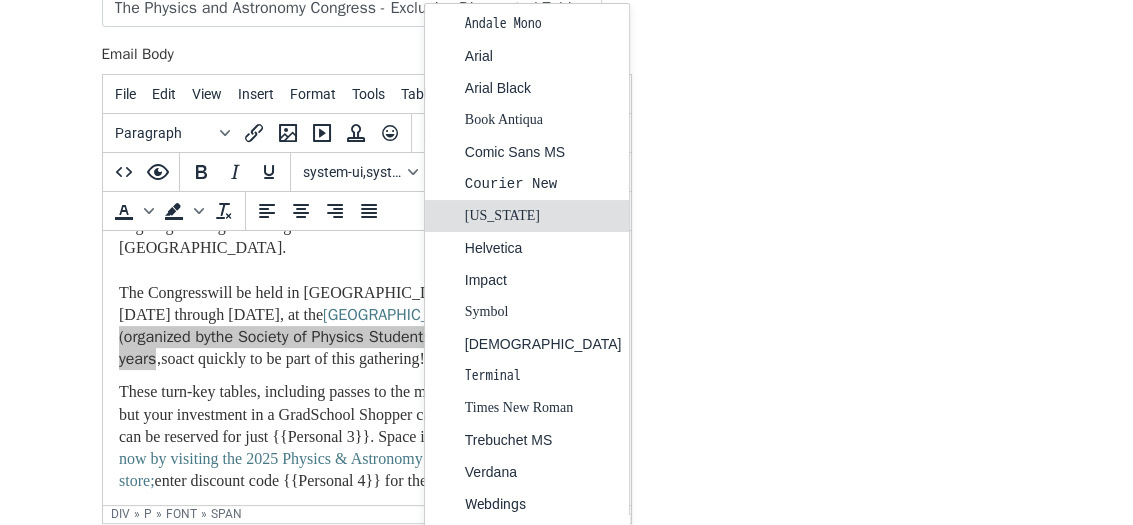 click on "[US_STATE]" at bounding box center [543, 216] 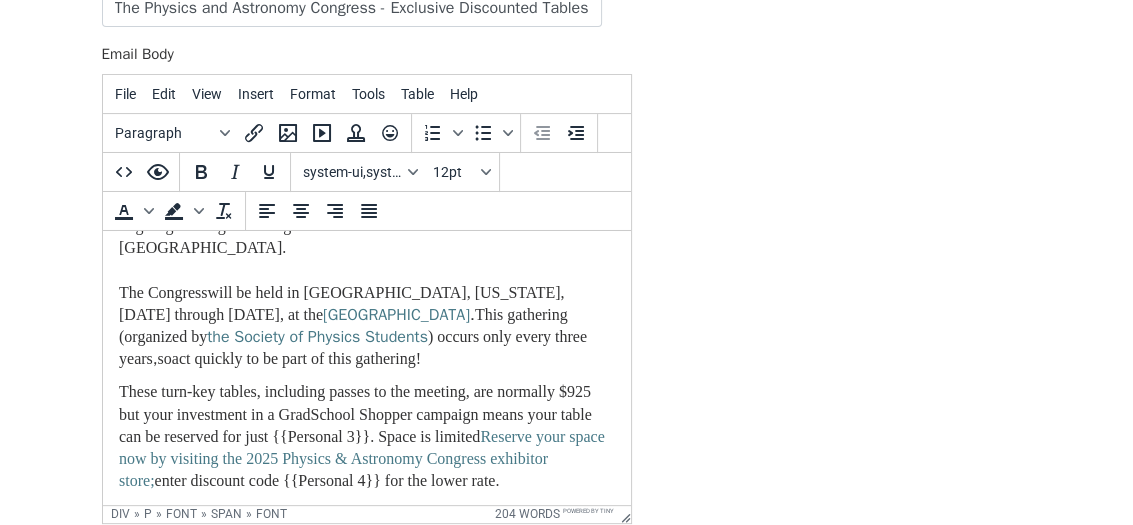 click on "Dear {{ ​First Name }}, Recently, you purchased an advertising package with GradSchool Shopper and indicated an interested in learning more about discounted tabletop exhibit spaces at The Physics & Astronomy Congress being held this fall in Denver. This email is a friendly reminder that this is a great time to lock in a space and make plans to be part of this event, the largest gathering of undergraduate science students in North America.  The Congress  will be held in Denver, Colorado, October 30th through November 1st, at the  Sheraton Denver Downtown Hotel .  This gathering (organized by  the Society of Physics Students ) occurs only every three years ,  so  act quickly to be part of this gathering!" at bounding box center (366, 92) 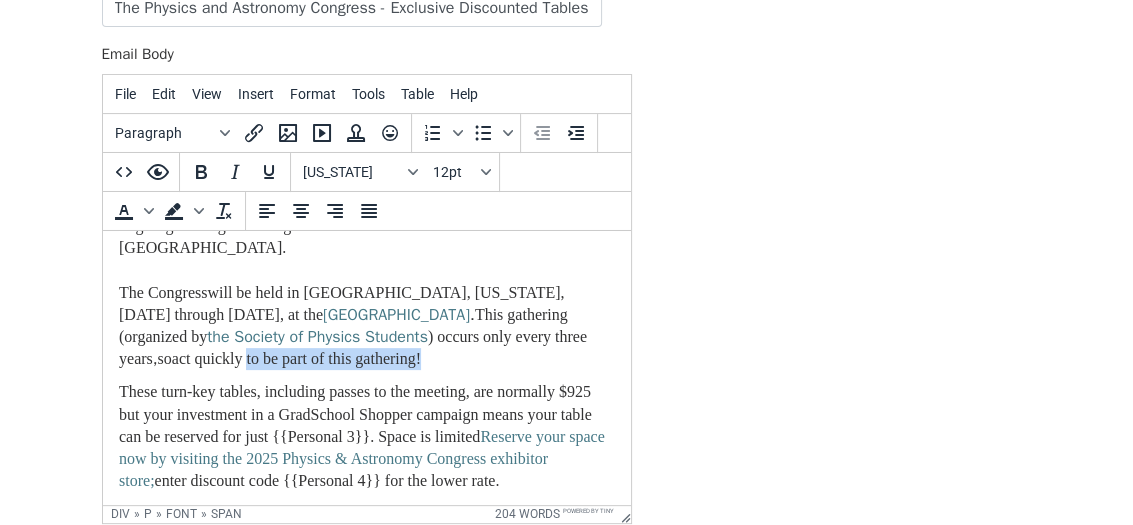 drag, startPoint x: 190, startPoint y: 390, endPoint x: 430, endPoint y: 361, distance: 241.74573 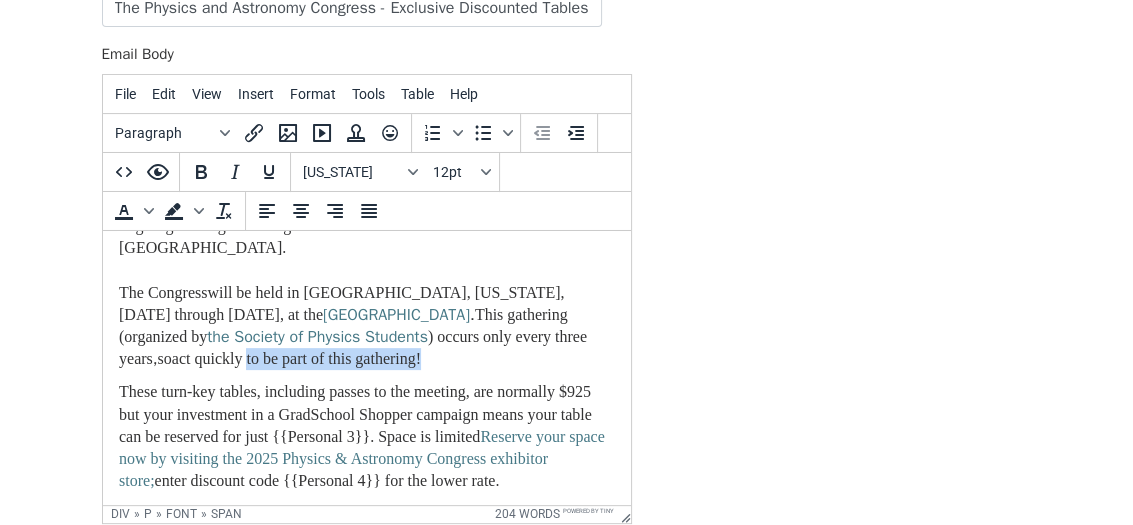 click on "act quickly to be part of this gathering!" at bounding box center [295, 357] 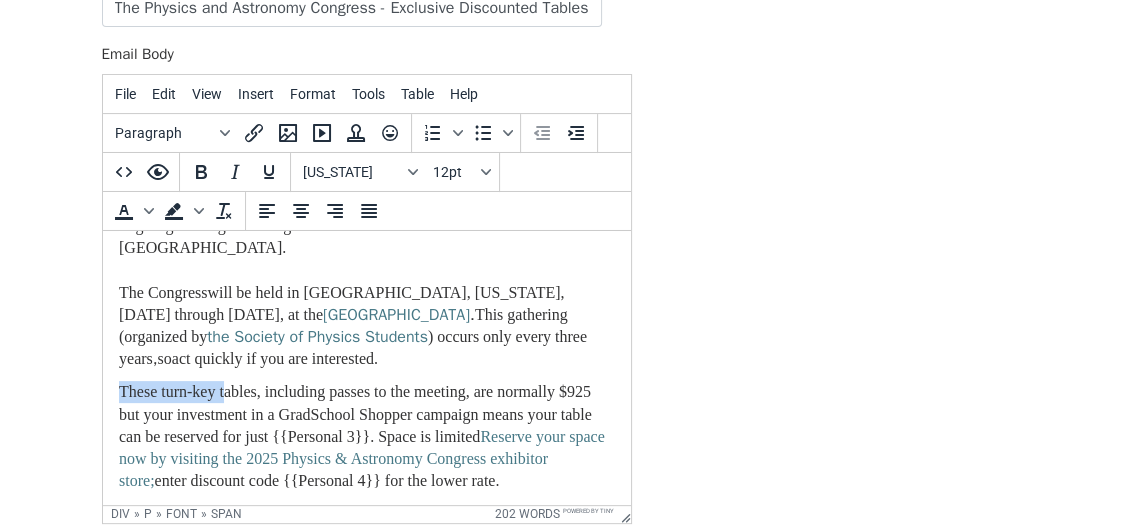 drag, startPoint x: 233, startPoint y: 396, endPoint x: 86, endPoint y: 393, distance: 147.03061 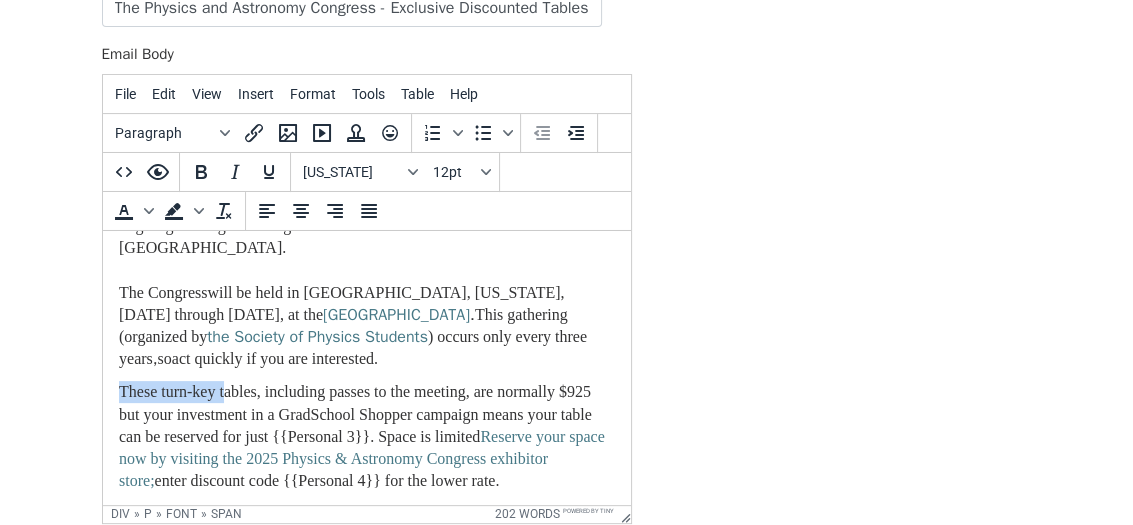click on "Your Graduate Recruiting Solution Dear {{ ​First Name }}, Recently, you purchased an advertising package with GradSchool Shopper and indicated an interested in learning more about discounted tabletop exhibit spaces at The Physics & Astronomy Congress being held this fall in Denver. This email is a friendly reminder that this is a great time to lock in a space and make plans to be part of this event, the largest gathering of undergraduate science students in North America.  The Congress  will be held in Denver, Colorado, October 30th through November 1st, at the  Sheraton Denver Downtown Hotel .  This gathering (organized by  the Society of Physics Students ) occurs only every three years ,  so  act quickly if you are interested.  These turn-key tables, including passes to the meeting, are normally $925 but your investment in a GradSchool Shopper campaign means your table can be reserved for just {{Personal 3}}. Space is limited  enter discount code {{Personal 4}} for the lower rate.  burton@aps.org" at bounding box center [366, 273] 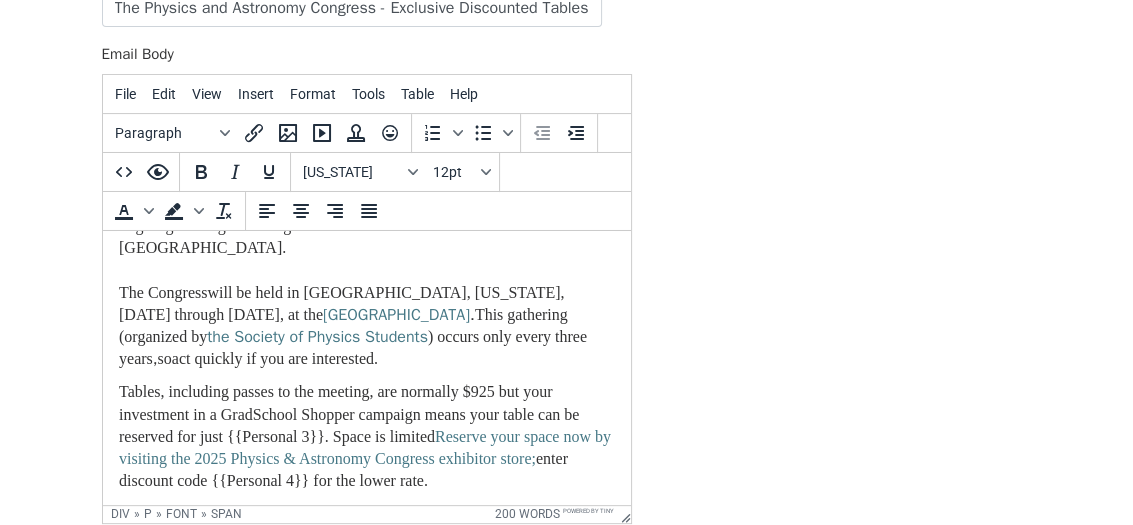 click on "Tables, including passes to the meeting, are normally $925 but your investment in a GradSchool Shopper campaign means your table can be reserved for just {{Personal 3}}. Space is limited" at bounding box center [348, 412] 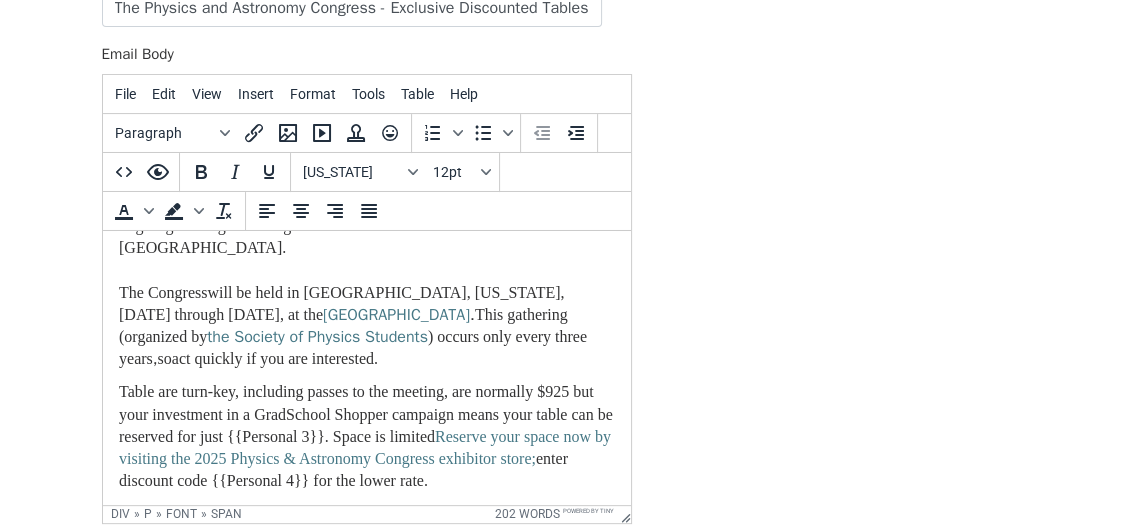 click on "Table are turn-key, including passes to the meeting, are normally $925 but your investment in a GradSchool Shopper campaign means your table can be reserved for just {{Personal 3}}. Space is limited" at bounding box center (365, 412) 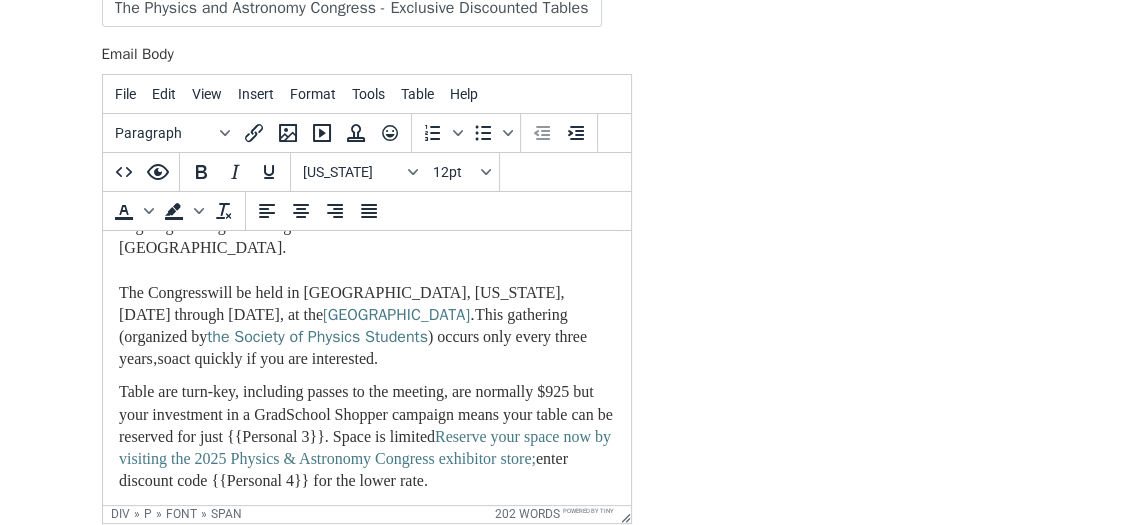 click on "Table are turn-key, including passes to the meeting, are normally $925 but your investment in a GradSchool Shopper campaign means your table can be reserved for just {{Personal 3}}. Space is limited" at bounding box center [365, 412] 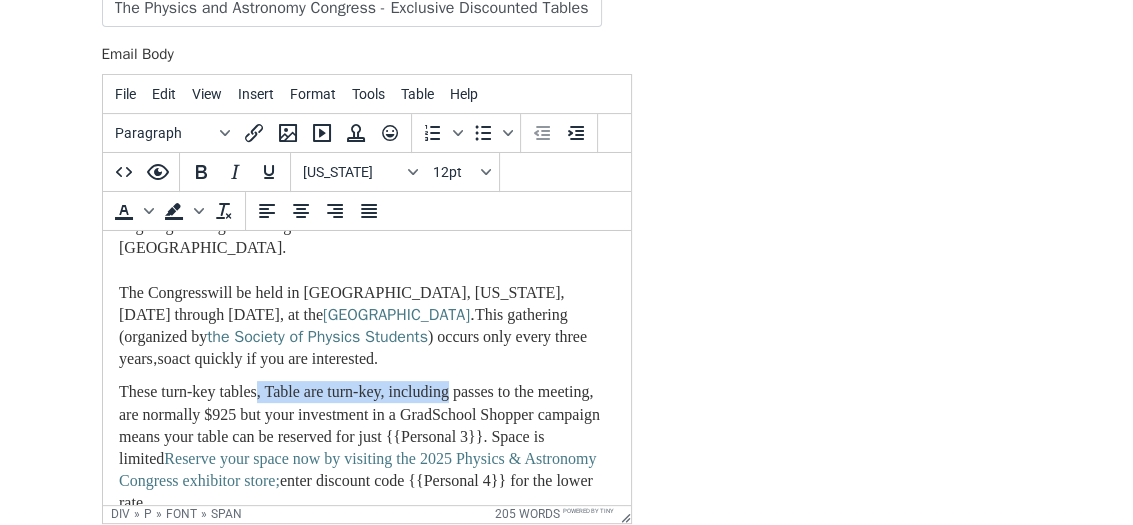 drag, startPoint x: 271, startPoint y: 398, endPoint x: 484, endPoint y: 396, distance: 213.00938 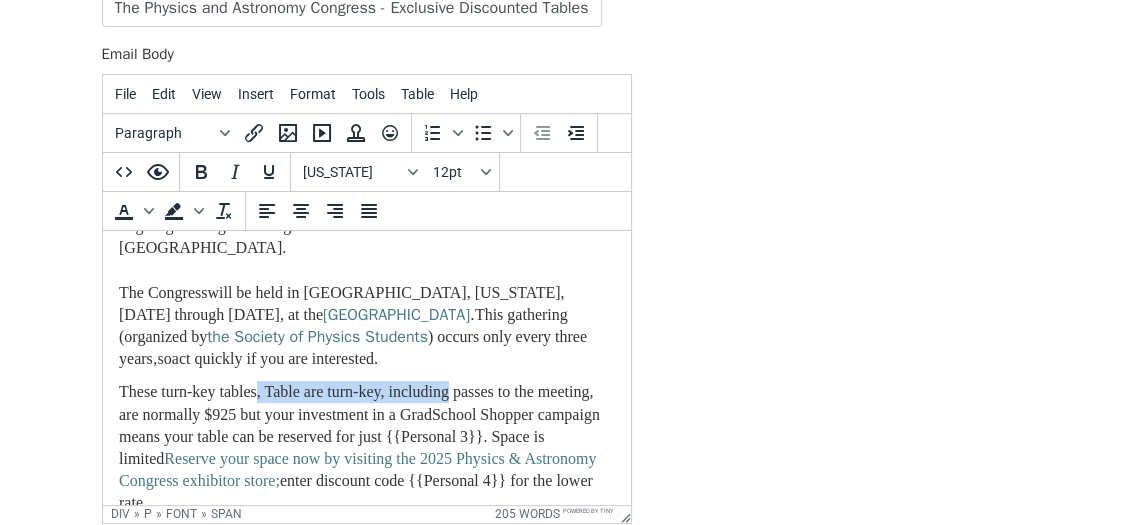 click on "These turn-key tables, Table are turn-key, including passes to the meeting, are normally $925 but your investment in a GradSchool Shopper campaign means your table can be reserved for just {{Personal 3}}. Space is limited" at bounding box center (358, 424) 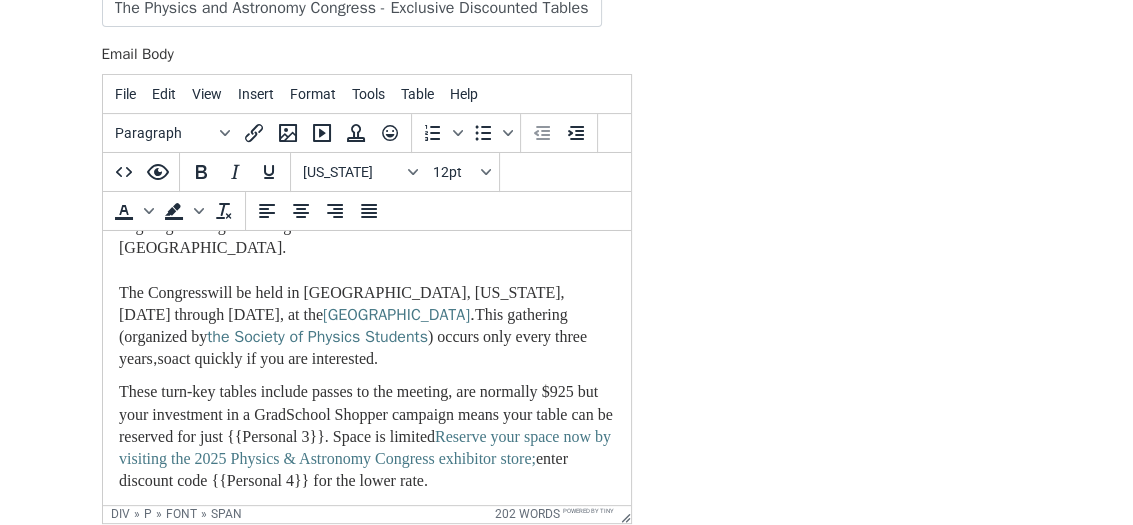 click on "These turn-key tables include passes to the meeting, are normally $925 but your investment in a GradSchool Shopper campaign means your table can be reserved for just {{Personal 3}}. Space is limited" at bounding box center [365, 412] 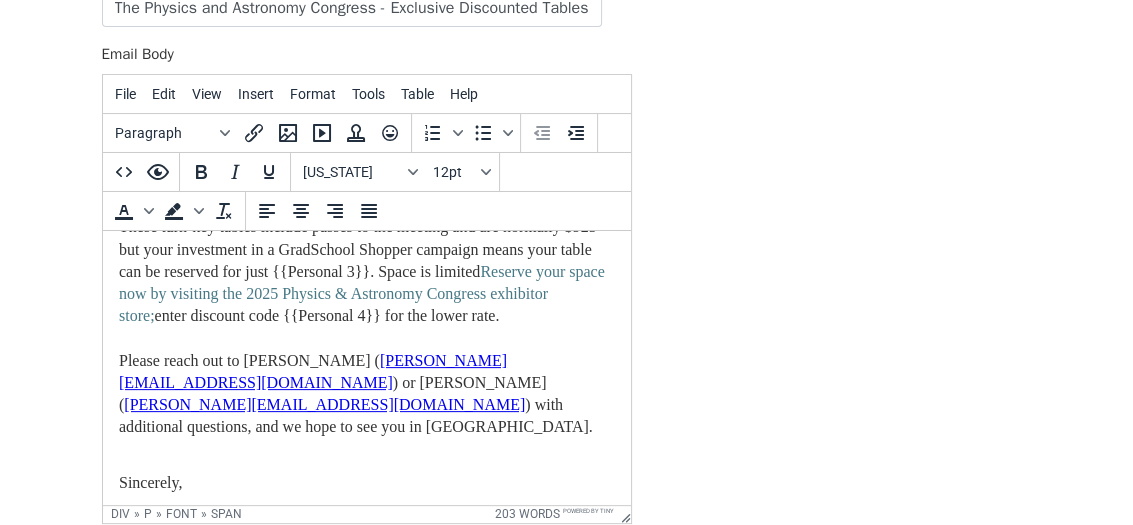 scroll, scrollTop: 617, scrollLeft: 0, axis: vertical 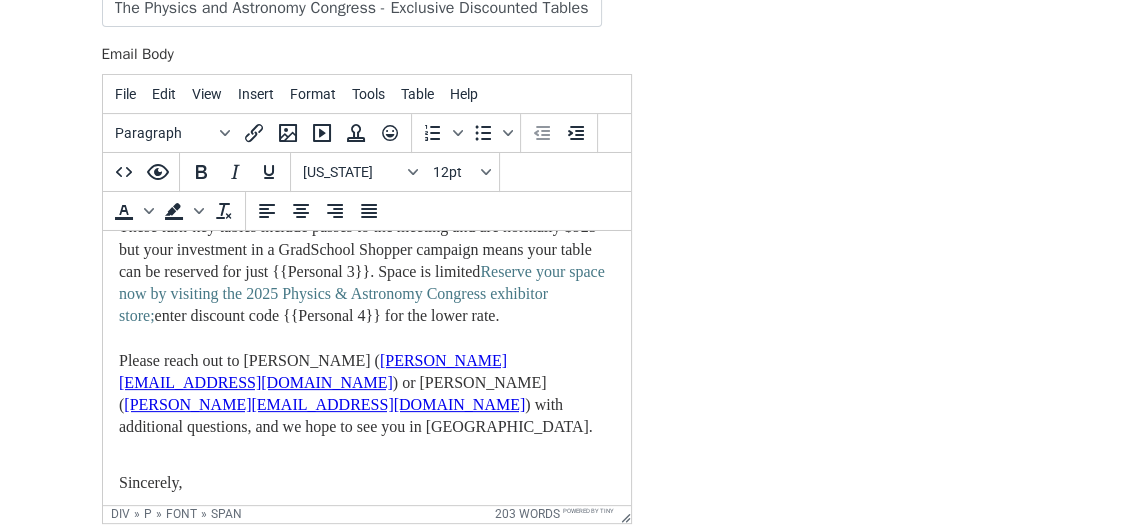 drag, startPoint x: 233, startPoint y: 300, endPoint x: 77, endPoint y: 306, distance: 156.11534 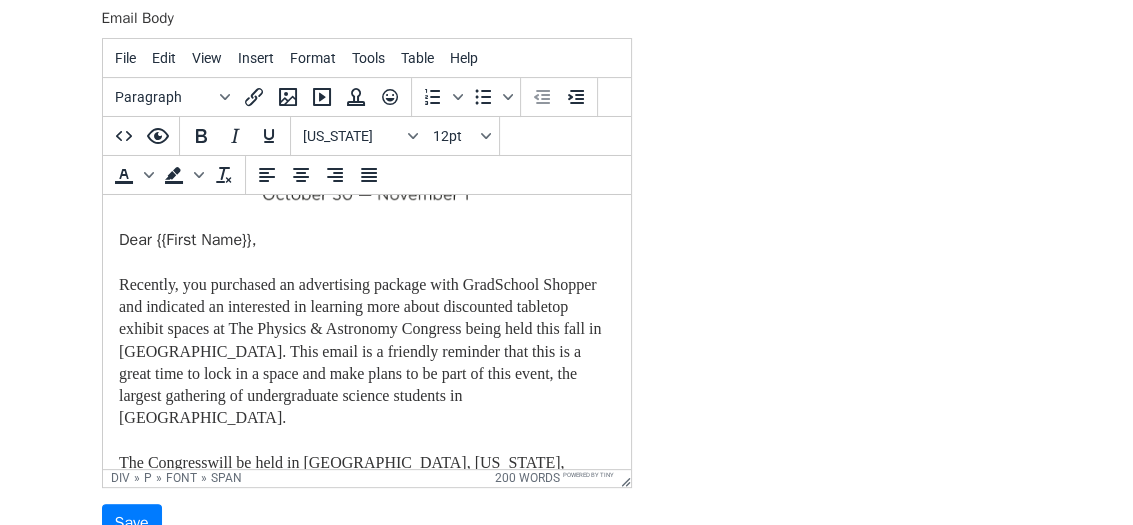 scroll, scrollTop: 170, scrollLeft: 0, axis: vertical 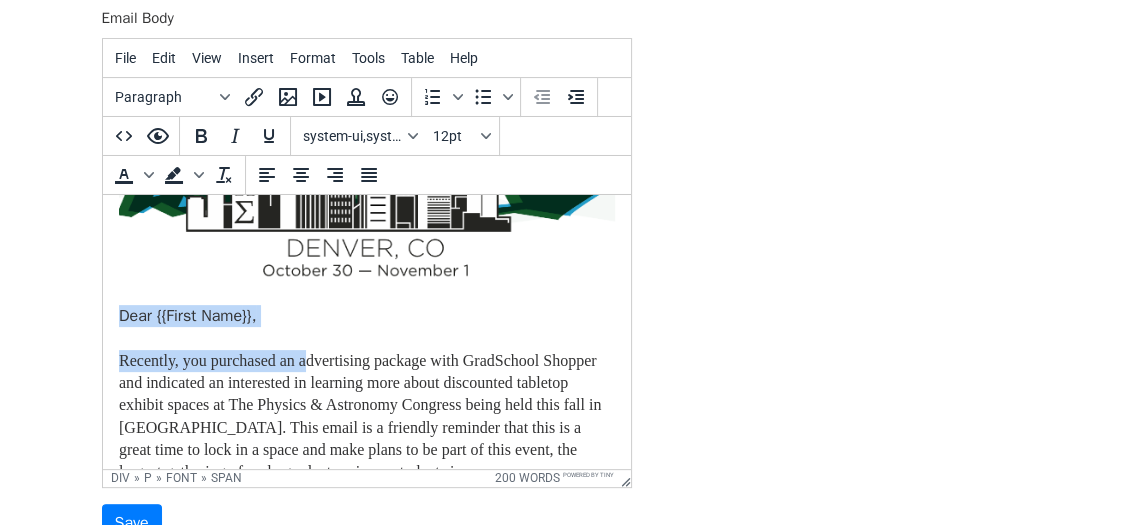 drag, startPoint x: 119, startPoint y: 310, endPoint x: 320, endPoint y: 345, distance: 204.0245 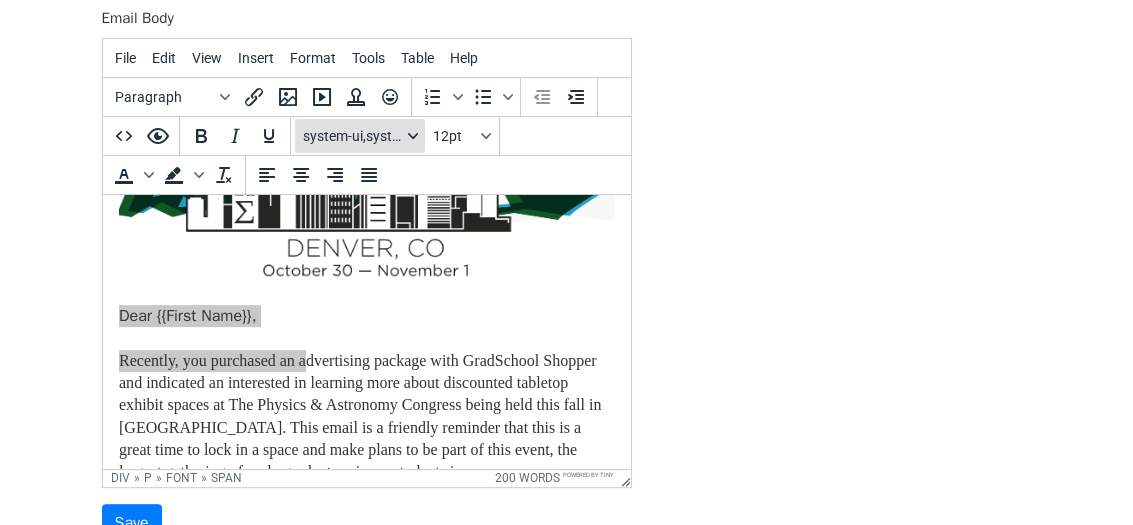 click on "system-ui,system-ui,-apple-system,Segoe UI,Roboto,Oxygen,Ubuntu,Cantarell,Fira Sans,Droid Sans,Helvetica Neue,sans-serif" at bounding box center (360, 136) 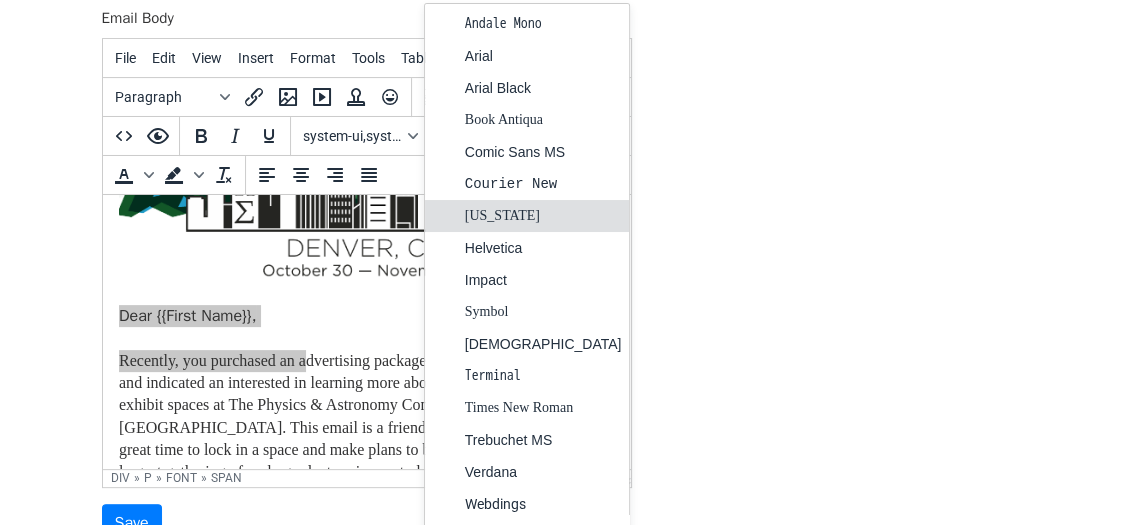 click on "[US_STATE]" at bounding box center (543, 216) 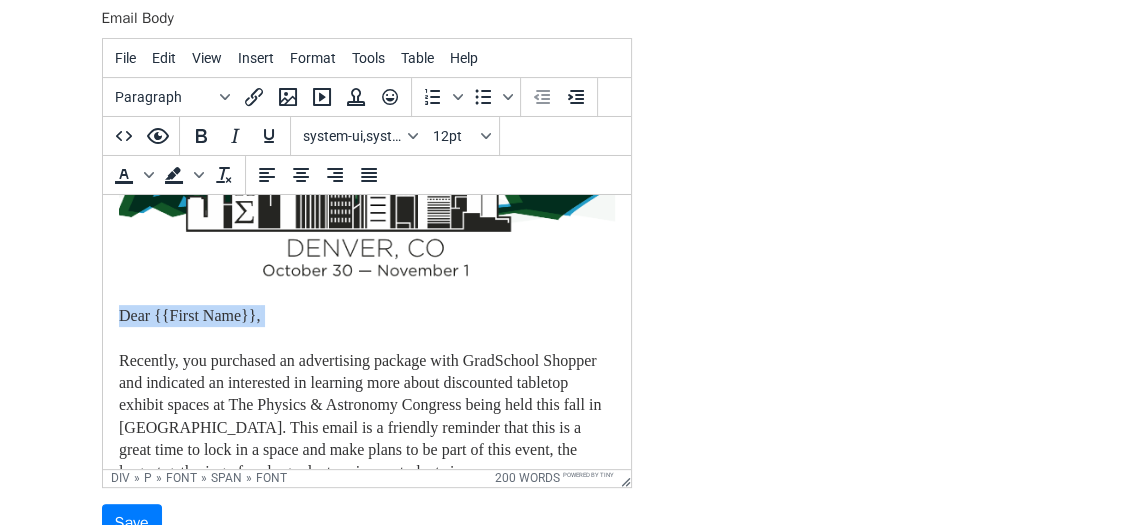 click on "Dear {{ ​First Name }}, Recently, you purchased an advertising package with GradSchool Shopper and indicated an interested in learning more about discounted tabletop exhibit spaces at The Physics & Astronomy Congress being held this fall in Denver. This email is a friendly reminder that this is a great time to lock in a space and make plans to be part of this event, the largest gathering of undergraduate science students in North America.  The Congress  will be held in Denver, Colorado, October 30th through November 1st, at the  Sheraton Denver Downtown Hotel .  This gathering (organized by  the Society of Physics Students ) occurs only every three years ,  so  act quickly if you are interested." at bounding box center (366, 338) 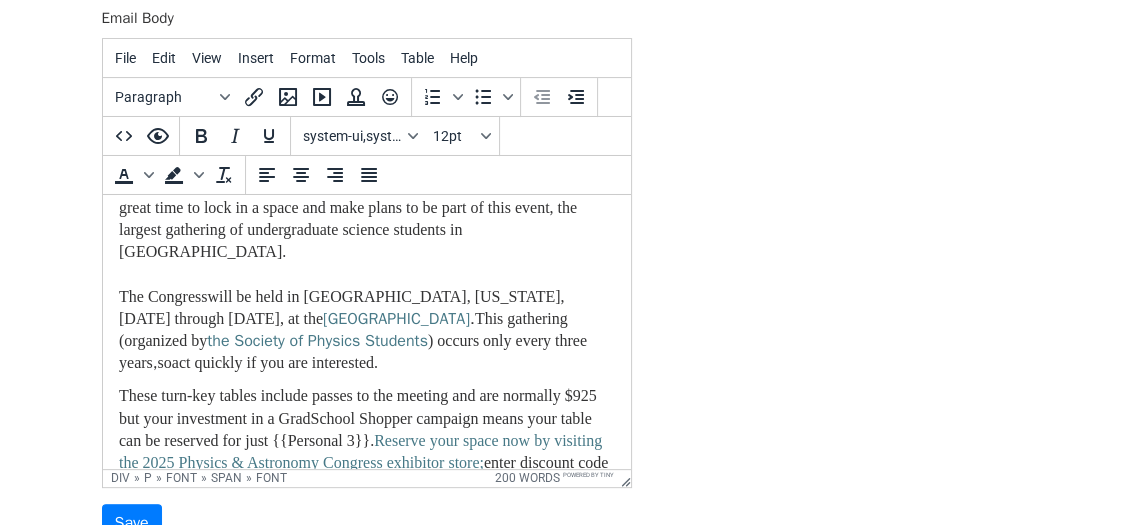 scroll, scrollTop: 418, scrollLeft: 0, axis: vertical 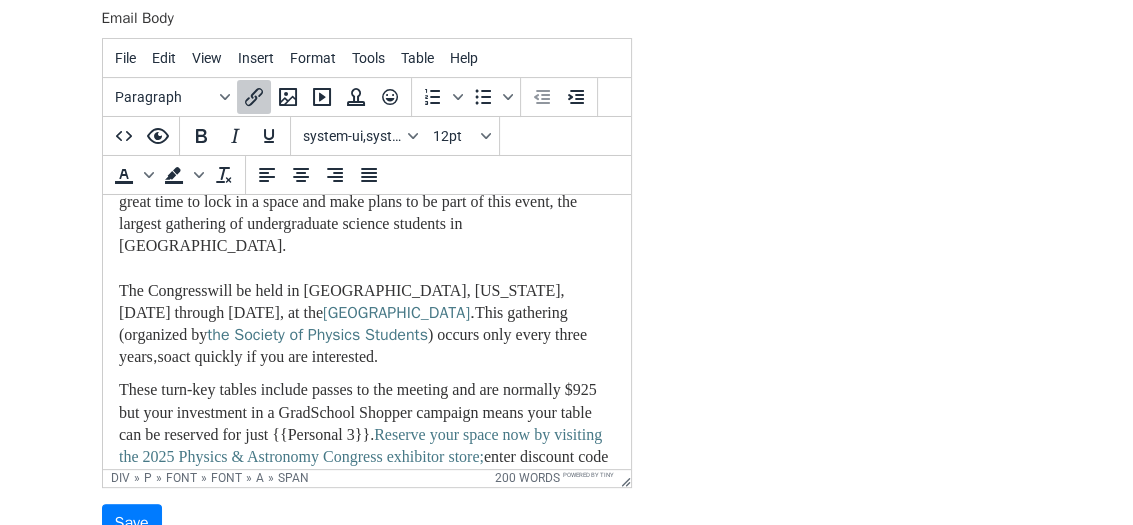 drag, startPoint x: 328, startPoint y: 314, endPoint x: 574, endPoint y: 312, distance: 246.00813 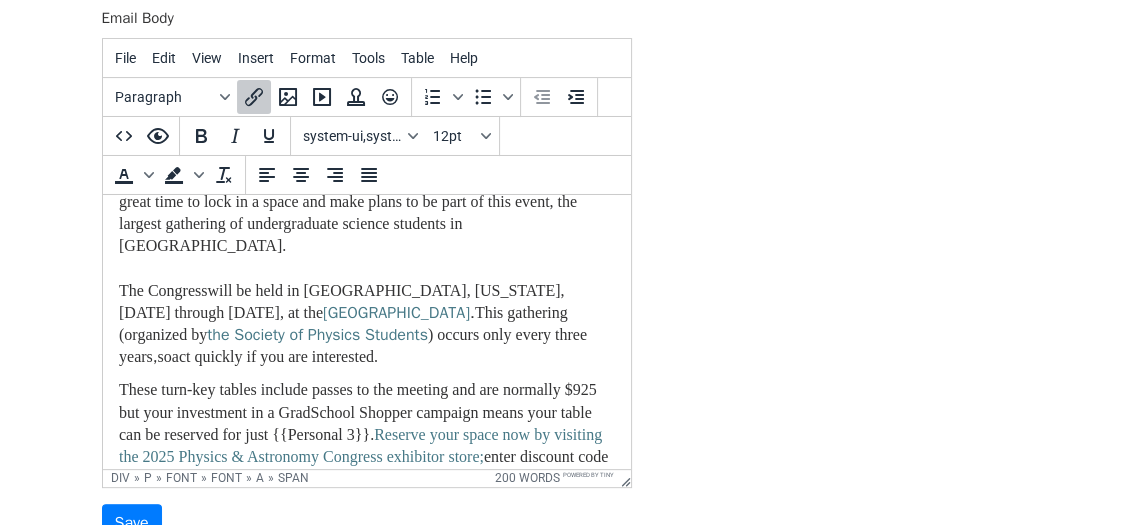 click on "Dear {{ ​First Name }}, Recently, you purchased an advertising package with GradSchool Shopper and indicated an interested in learning more about discounted tabletop exhibit spaces at The Physics & Astronomy Congress being held this fall in Denver. This email is a friendly reminder that this is a great time to lock in a space and make plans to be part of this event, the largest gathering of undergraduate science students in North America.  The Congress  will be held in Denver, Colorado, October 30th through November 1st, at the  Sheraton Denver Downtown Hotel .  This gathering (organized by  the Society of Physics Students ) occurs only every three years ,  so  act quickly if you are interested." at bounding box center [366, 139] 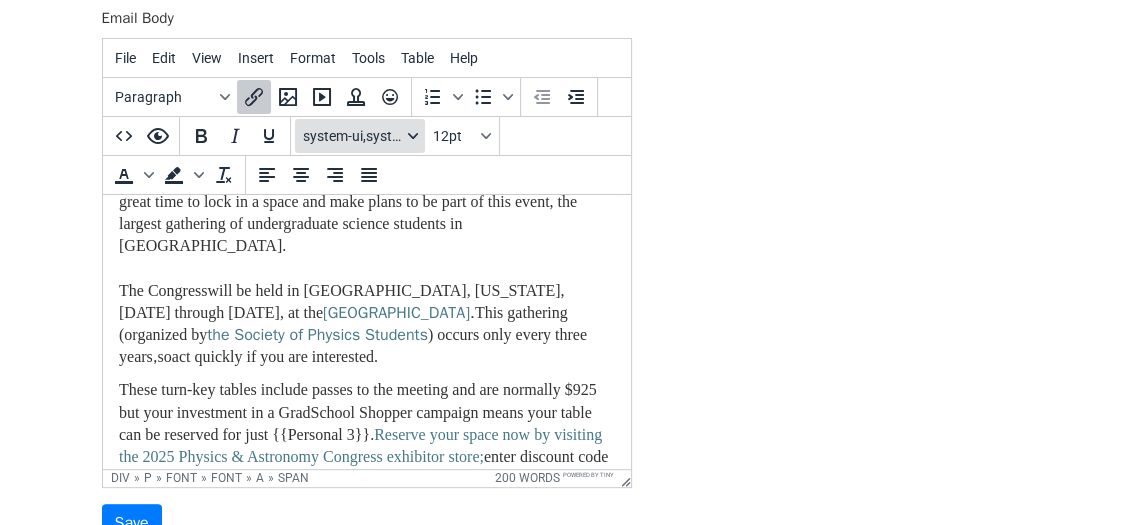click at bounding box center [413, 136] 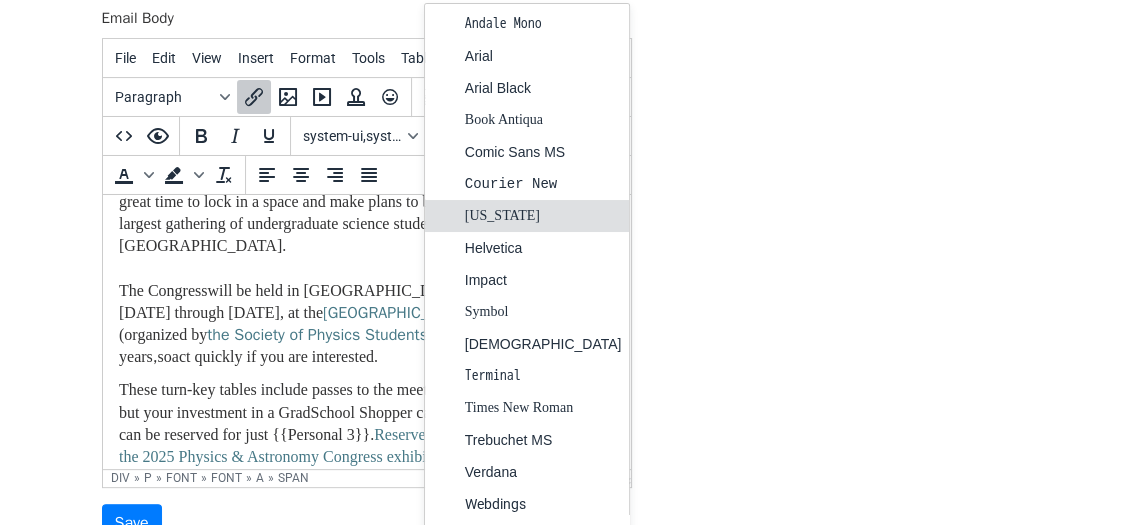 click on "[US_STATE]" at bounding box center [543, 216] 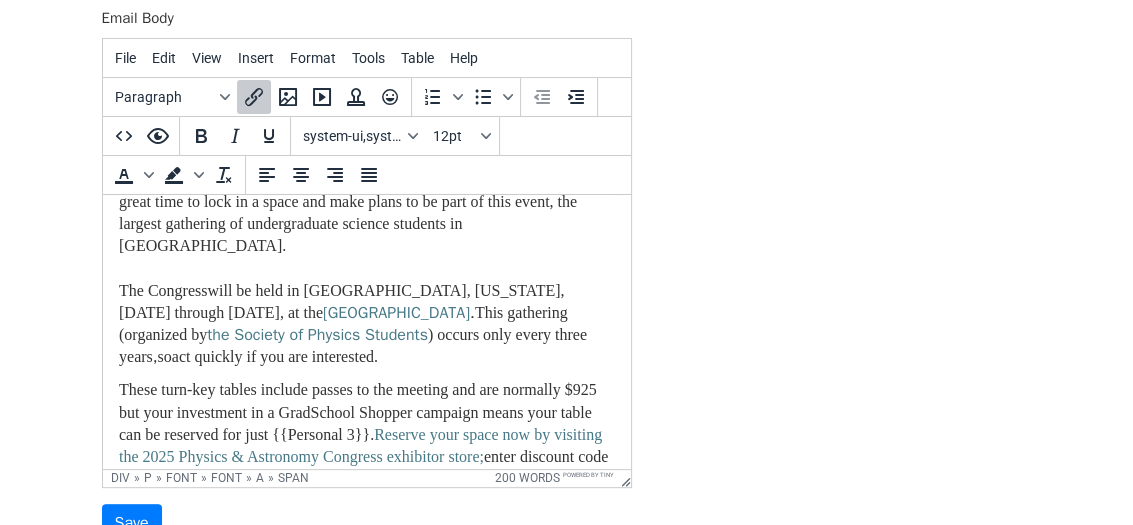 click on "the Society of Physics Students" at bounding box center [316, 334] 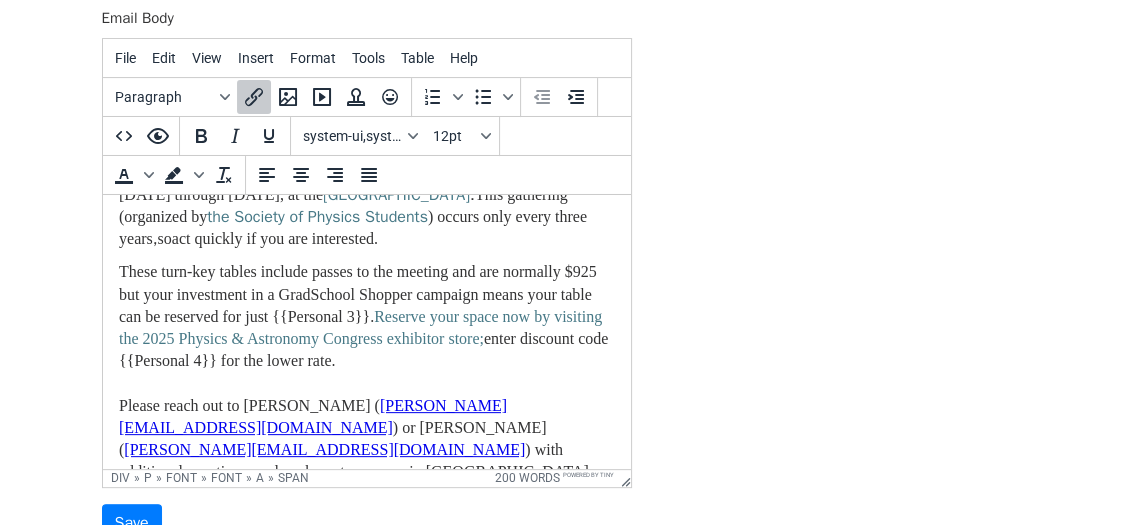 scroll, scrollTop: 539, scrollLeft: 0, axis: vertical 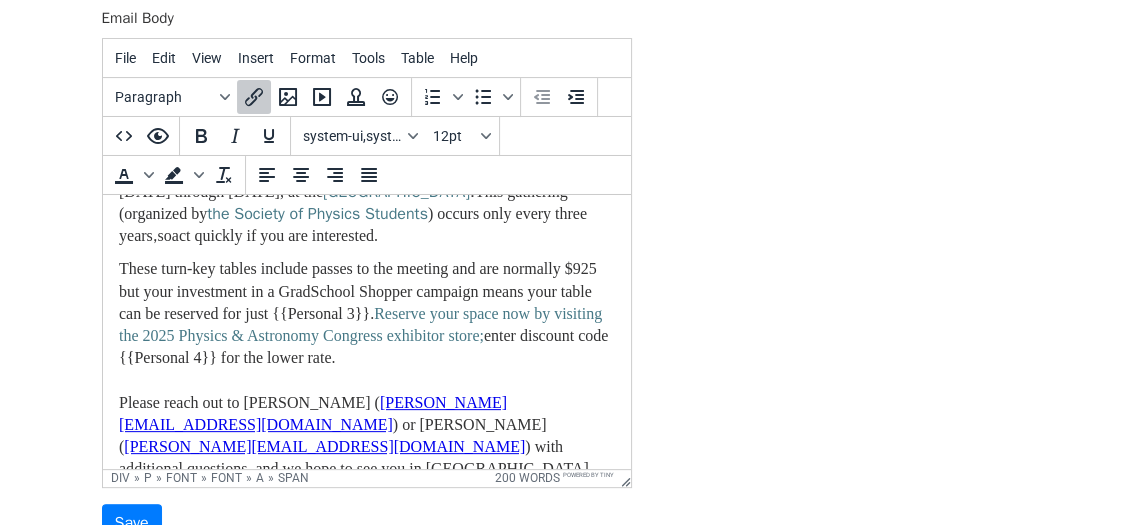 click on "Reserve your space now by visiting the 2025 Physics & Astronomy Congress exhibitor store;" at bounding box center (359, 323) 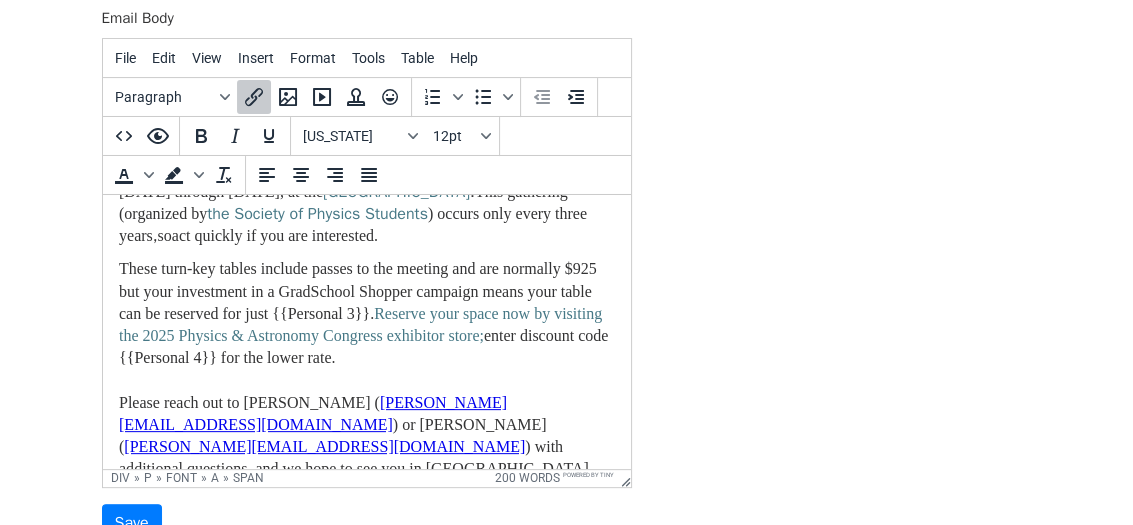 click on "These turn-key tables include passes to the meeting and are normally $925 but your investment in a GradSchool Shopper campaign means your table can be reserved for just {{Personal 3}}.  Reserve your space now by visiting the 2025 Physics & Astronomy Congress exhibitor store;  enter discount code {{Personal 4}} for the lower rate.  Please reach out to Heathar Burton ( burton@aps.org ) or Dan Cooke ( cooke@aps.org ) with additional questions, and we hope to see you in Denver." at bounding box center [362, 367] 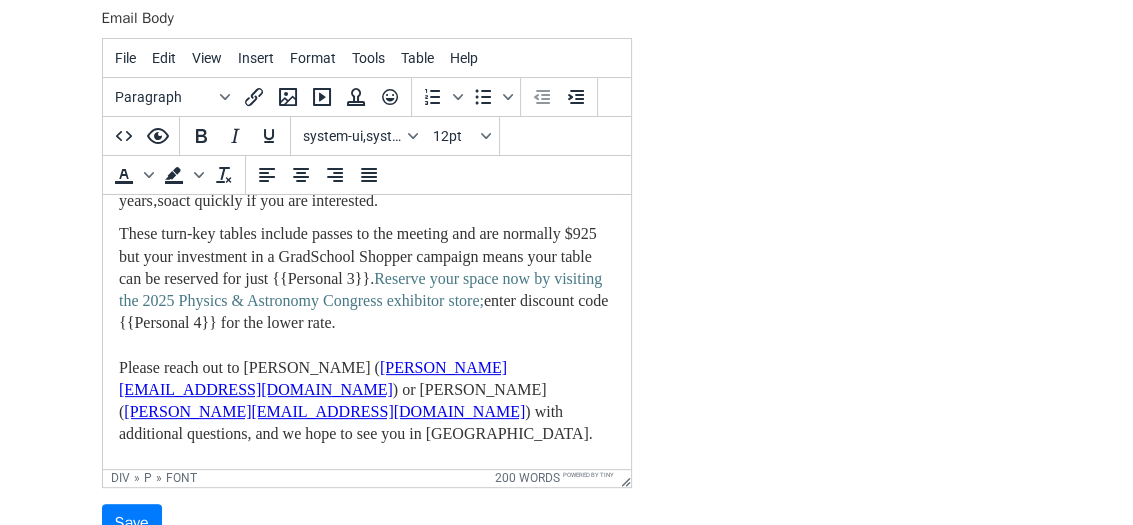 scroll, scrollTop: 657, scrollLeft: 0, axis: vertical 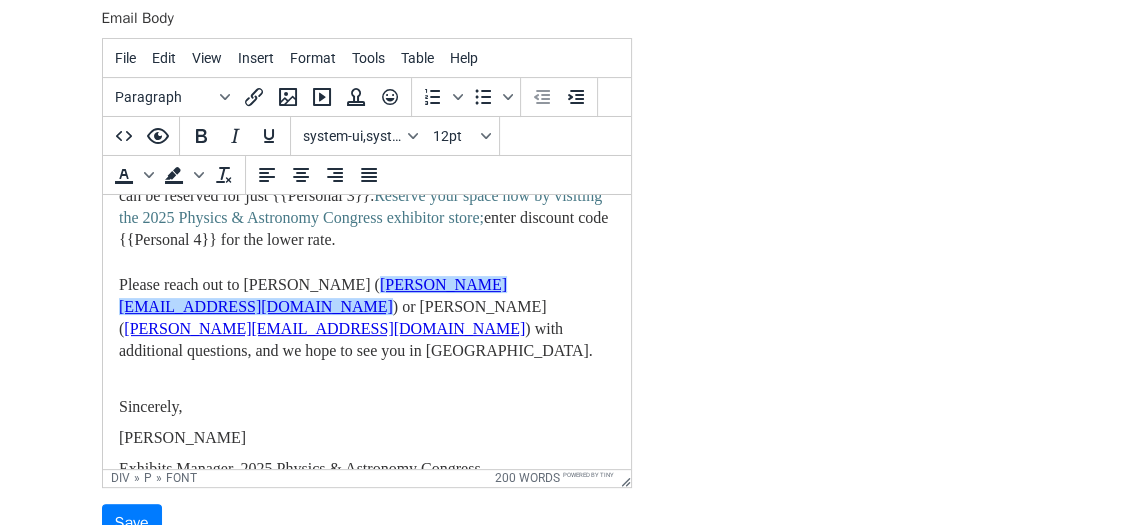 click on "[PERSON_NAME][EMAIL_ADDRESS][DOMAIN_NAME]" at bounding box center (312, 294) 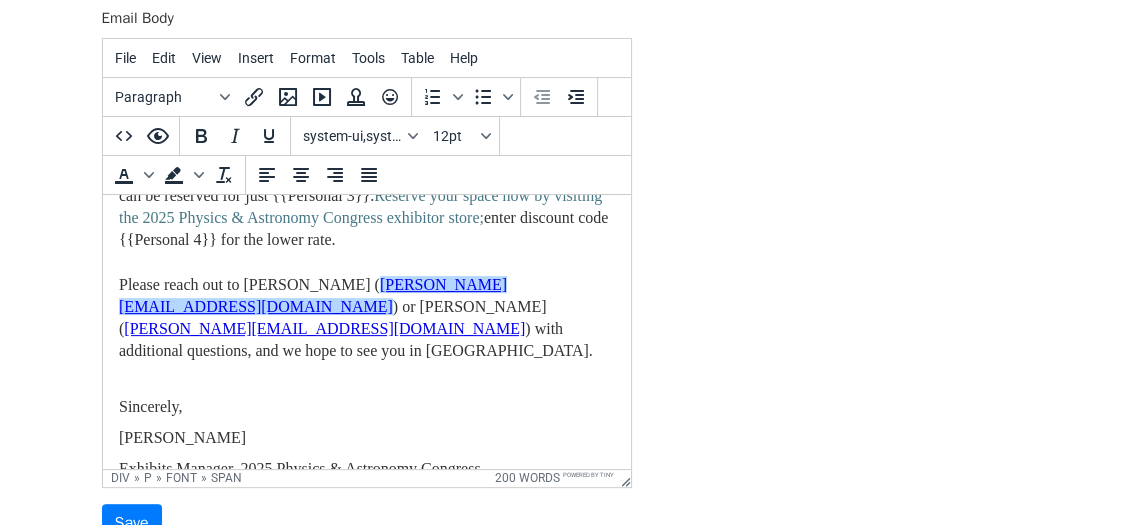 click on "Sincerely," at bounding box center (366, 394) 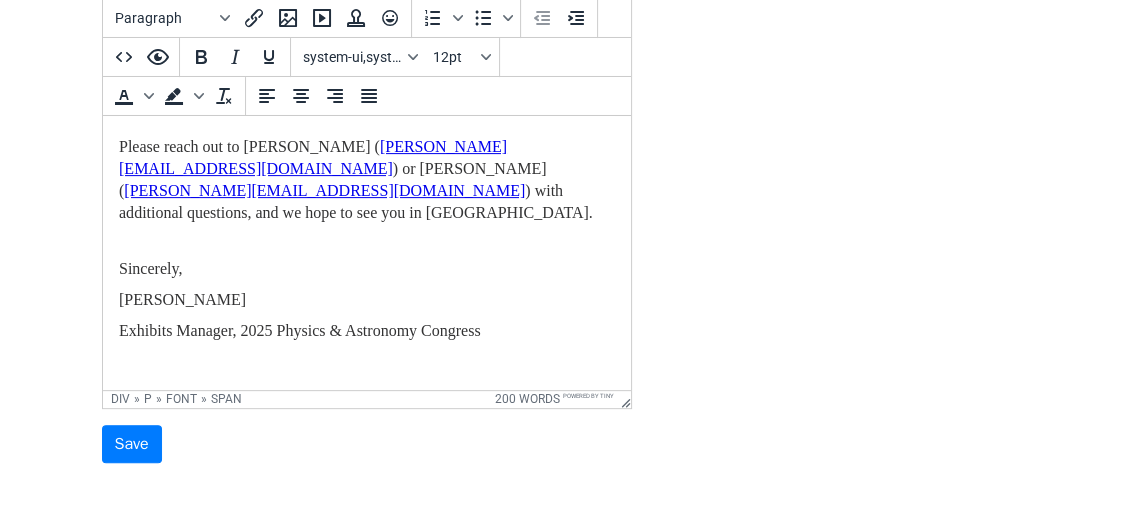scroll, scrollTop: 483, scrollLeft: 0, axis: vertical 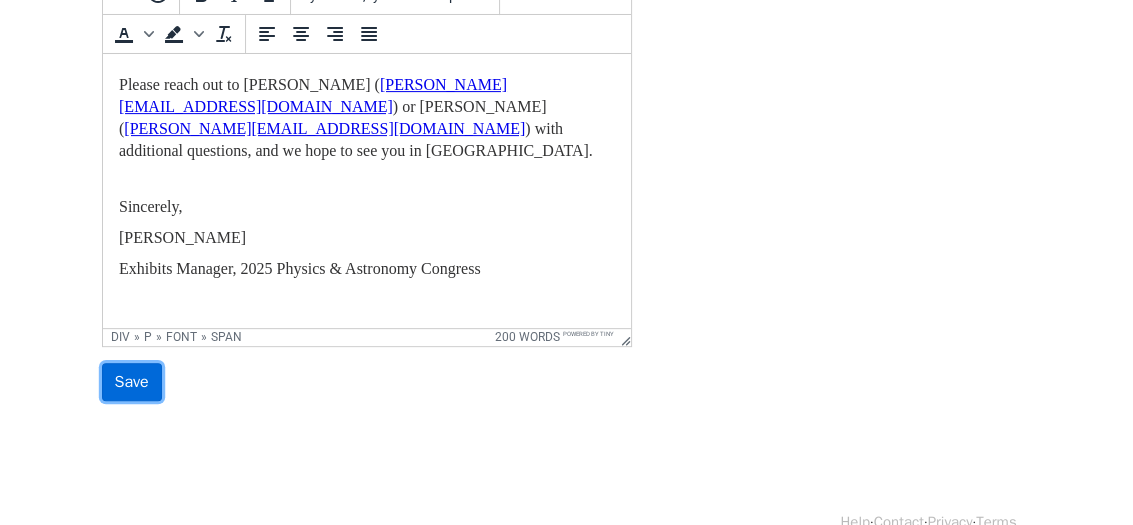 click on "Save" at bounding box center (132, 382) 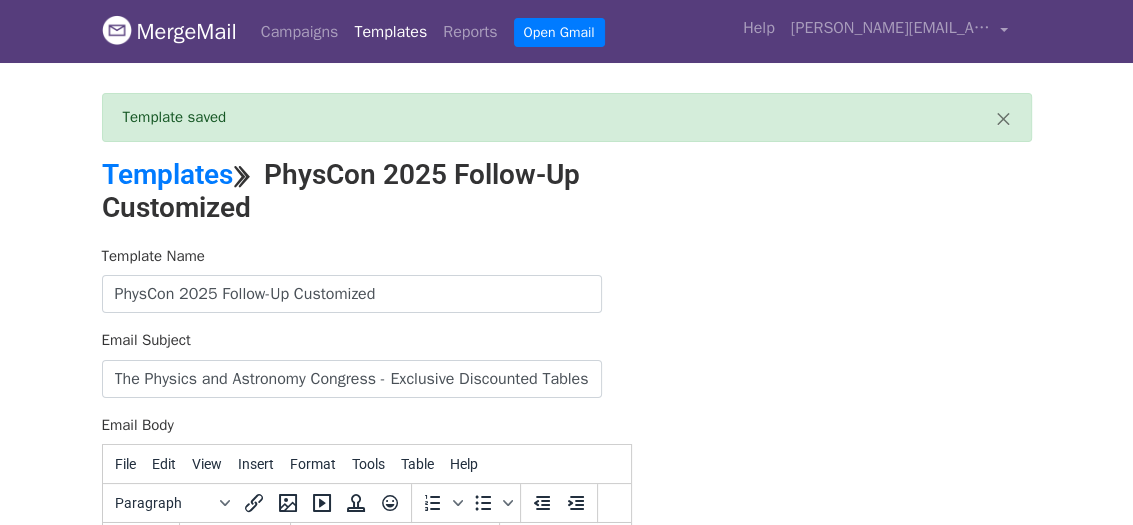 scroll, scrollTop: 0, scrollLeft: 0, axis: both 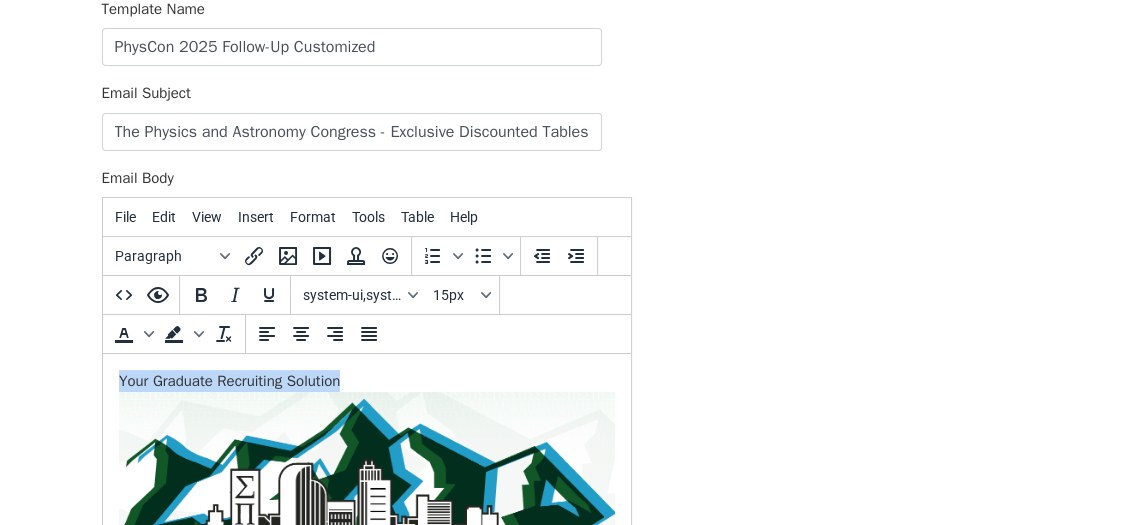 drag, startPoint x: 119, startPoint y: 379, endPoint x: 425, endPoint y: 377, distance: 306.00653 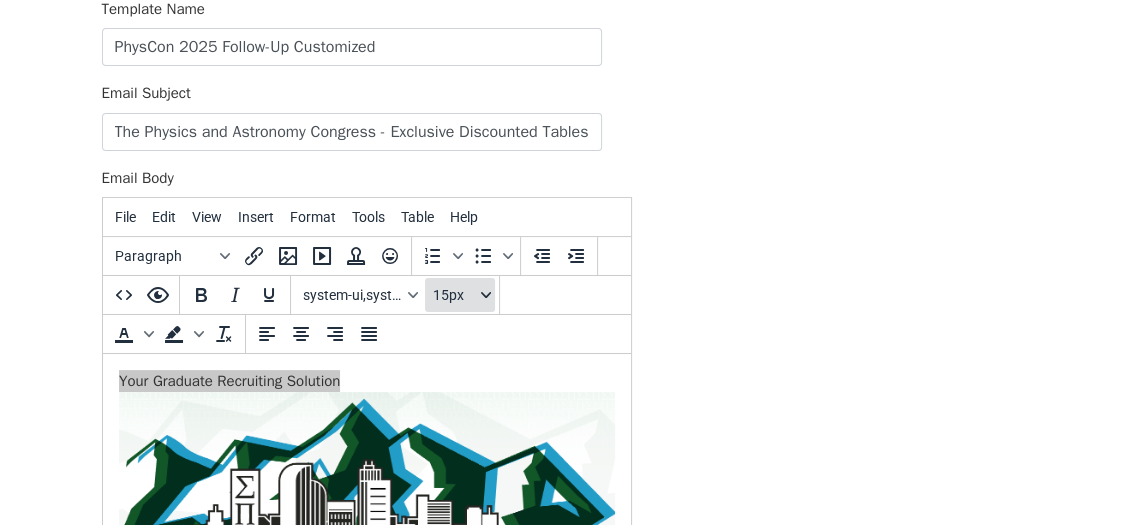 click 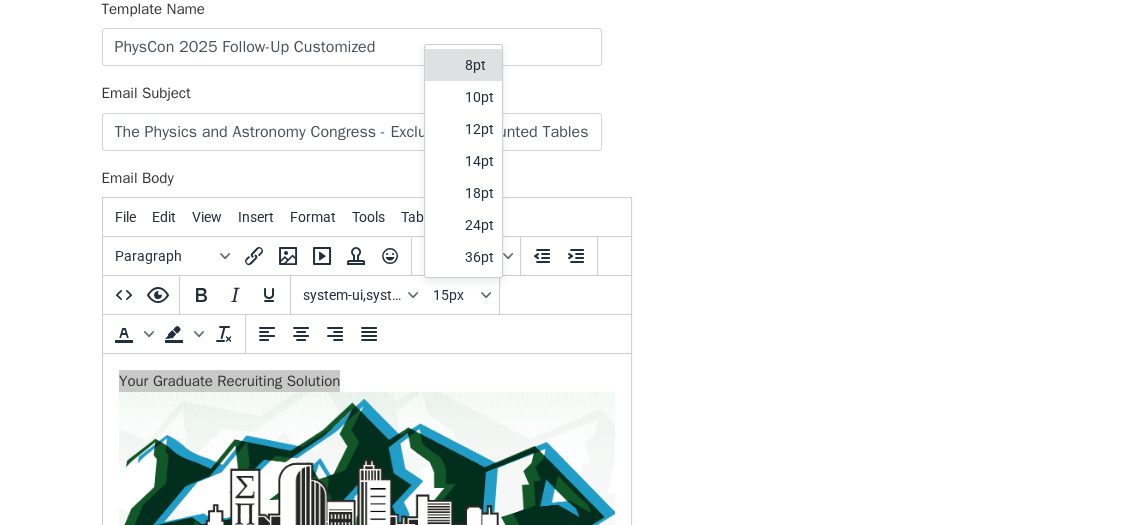 click on "8pt" at bounding box center (463, 65) 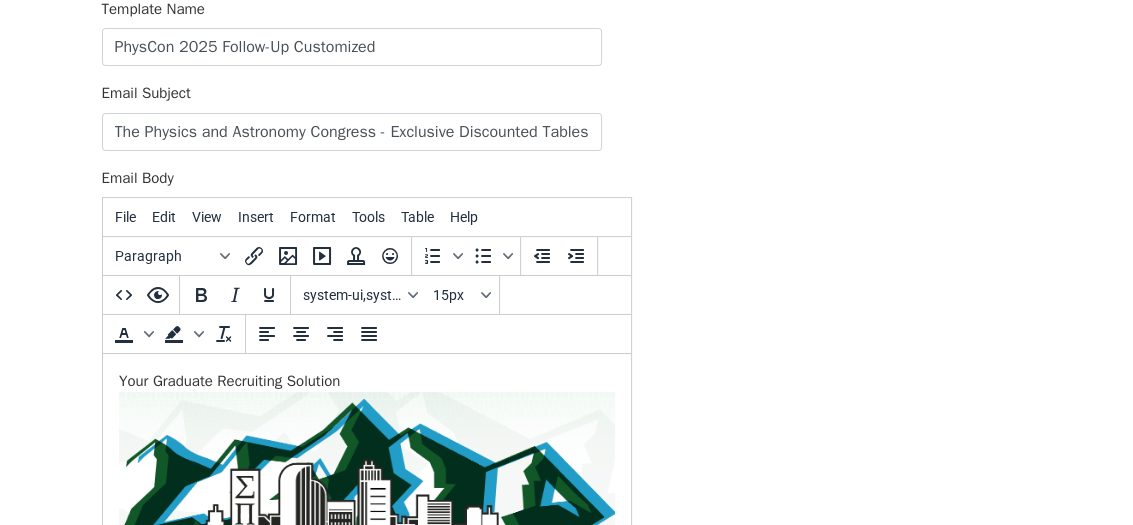 click on "Your Graduate Recruiting Solution Dear {{ ​First Name }}, Recently, you purchased an advertising package with GradSchool Shopper and indicated an interested in learning more about discounted tabletop exhibit spaces at The Physics & Astronomy Congress being held this fall in [GEOGRAPHIC_DATA]. This email is a friendly reminder that this is a great time to lock in a space and make plans to be part of this event, the largest gathering of undergraduate science students in [GEOGRAPHIC_DATA].  The Congress  will be held in [GEOGRAPHIC_DATA], [US_STATE], [DATE] through [DATE], at the  [GEOGRAPHIC_DATA] .  This gathering (organized by  the Society of Physics Students ) occurs only every three years ,  so  act quickly if you are interested.  These turn-key tables include passes to the meeting and are normally $925 but your investment in a GradSchool Shopper campaign means your table can be reserved for just {{Personal 3}}.  Reserve your space now by visiting the 2025 Physics & Astronomy Congress exhibitor store;" at bounding box center [366, 849] 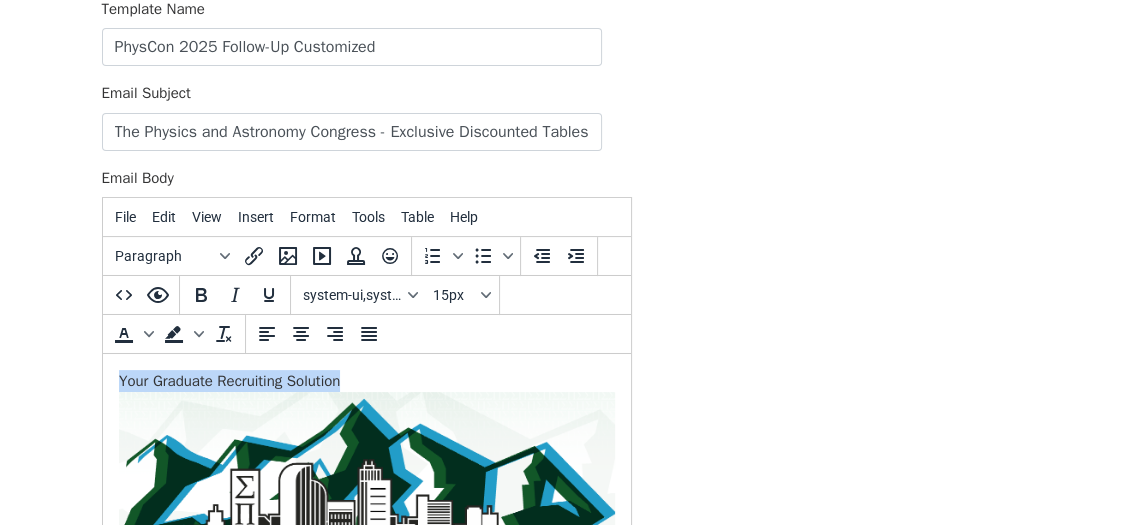 drag, startPoint x: 382, startPoint y: 371, endPoint x: 115, endPoint y: 373, distance: 267.00748 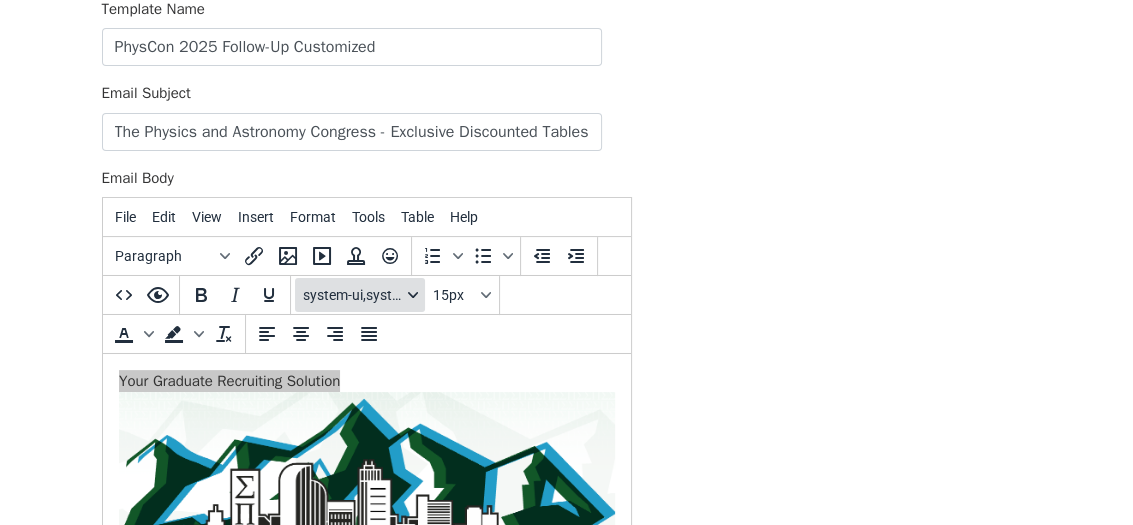 click on "system-ui,system-ui,-apple-system,Segoe UI,Roboto,Oxygen,Ubuntu,Cantarell,Fira Sans,Droid Sans,Helvetica Neue,sans-serif" at bounding box center (360, 295) 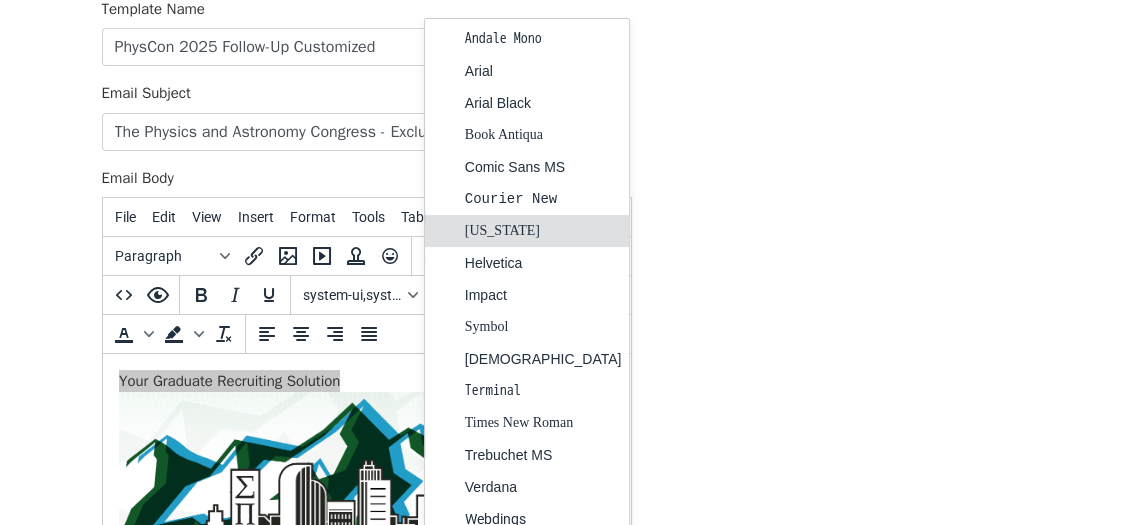 click on "[US_STATE]" at bounding box center [543, 231] 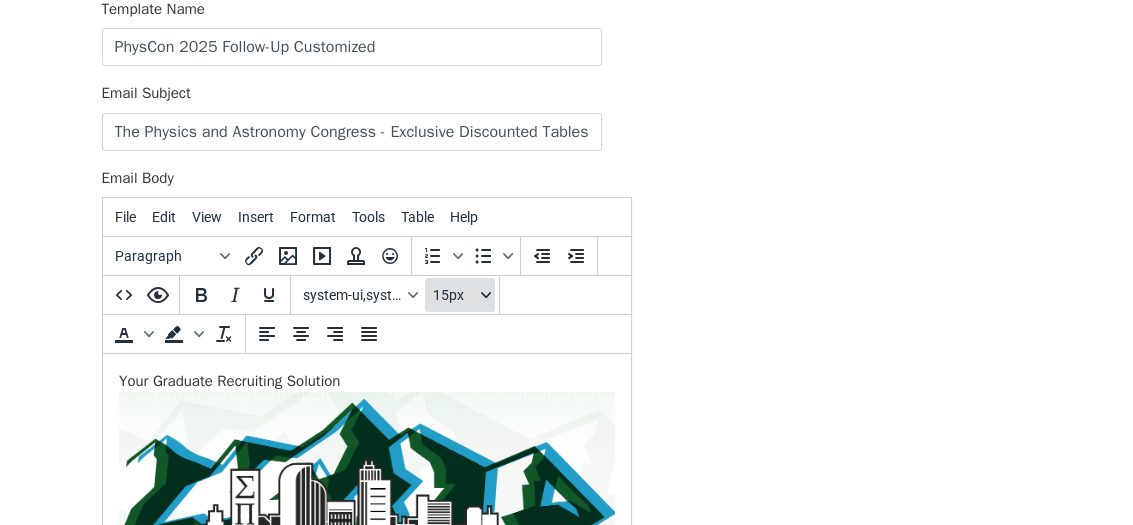 click on "15px" at bounding box center (460, 295) 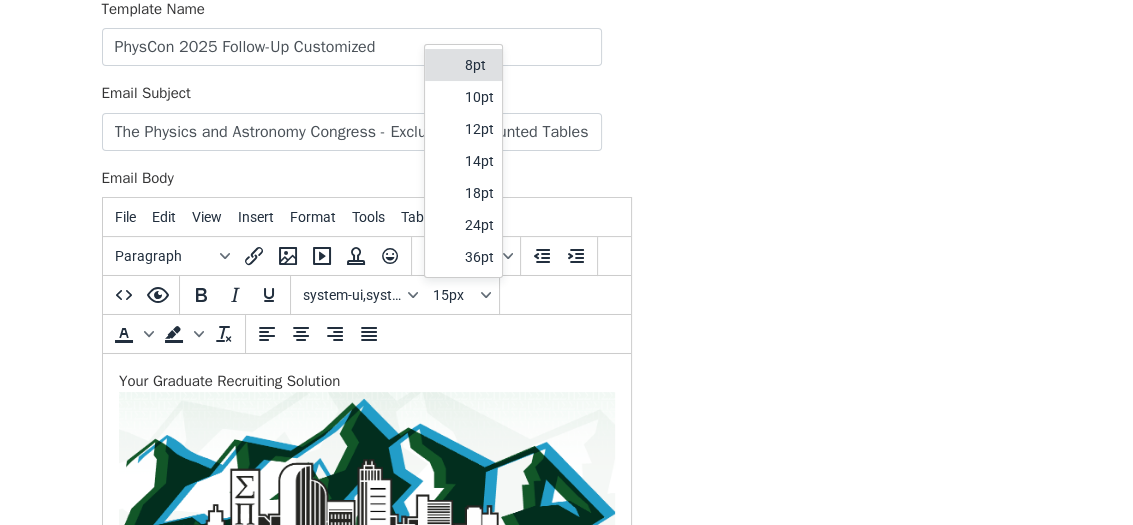 click on "8pt" at bounding box center (463, 65) 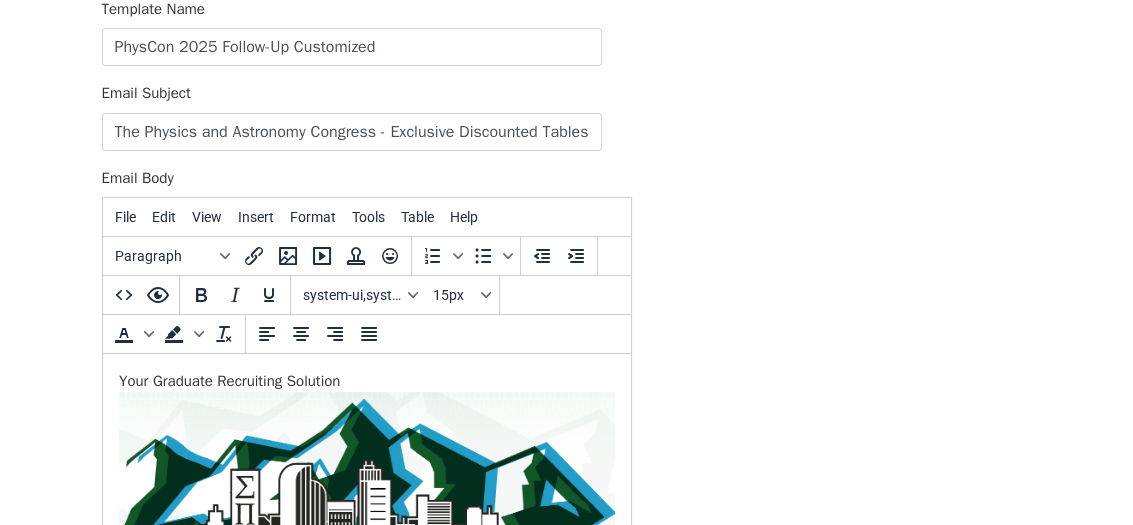 type 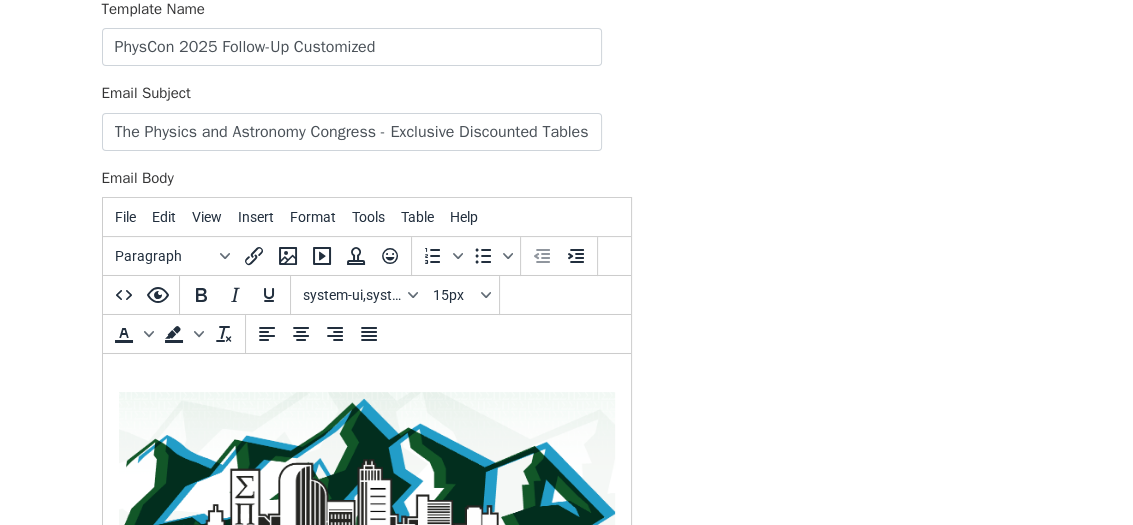 scroll, scrollTop: 326, scrollLeft: 0, axis: vertical 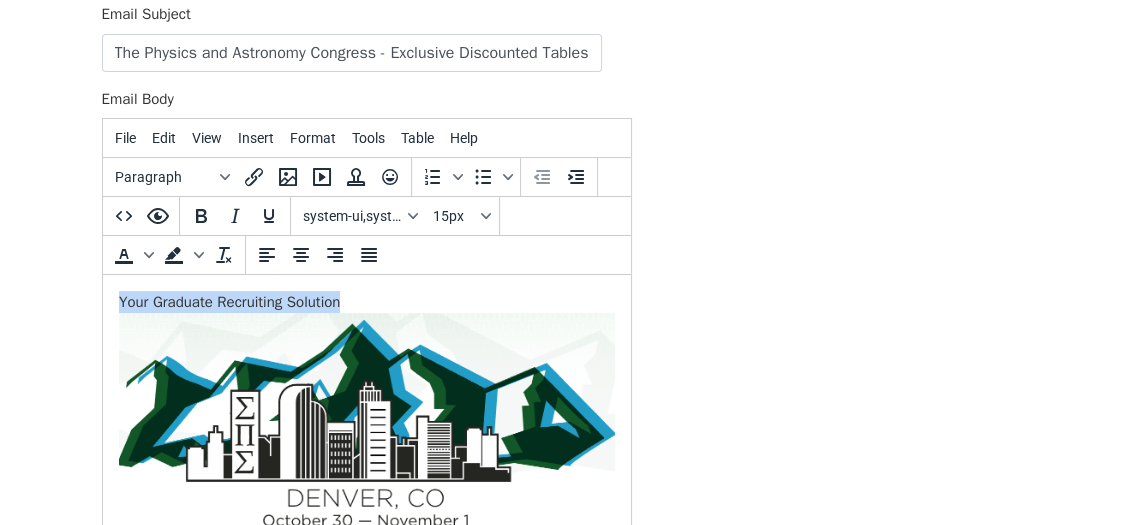 drag, startPoint x: 361, startPoint y: 303, endPoint x: 111, endPoint y: 304, distance: 250.002 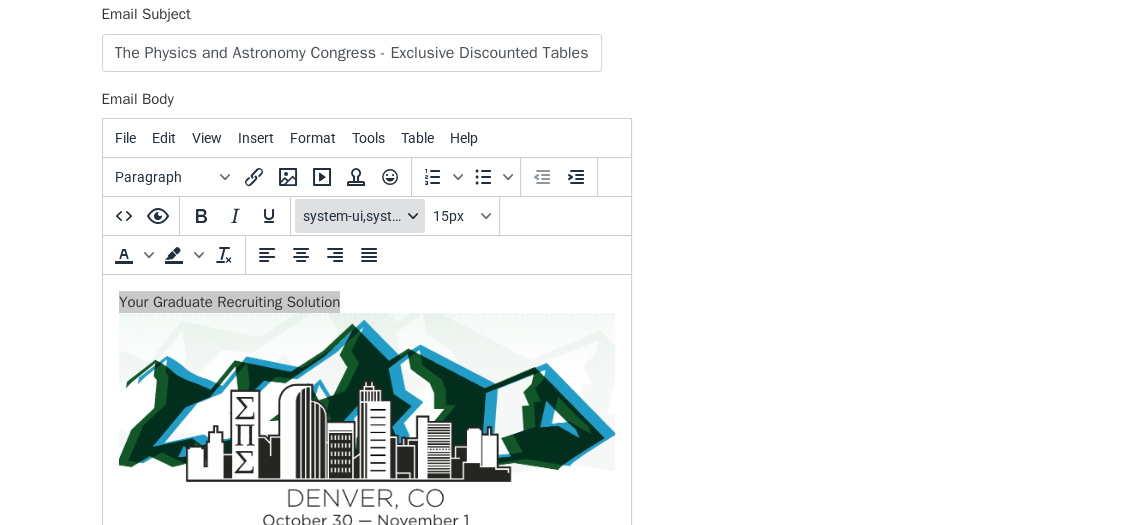 click 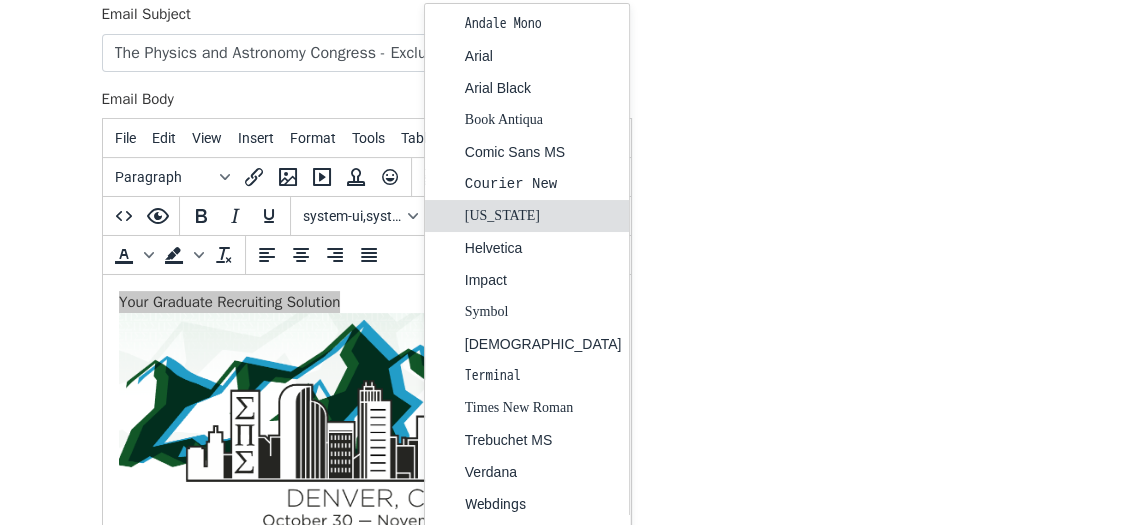 click on "[US_STATE]" at bounding box center (543, 216) 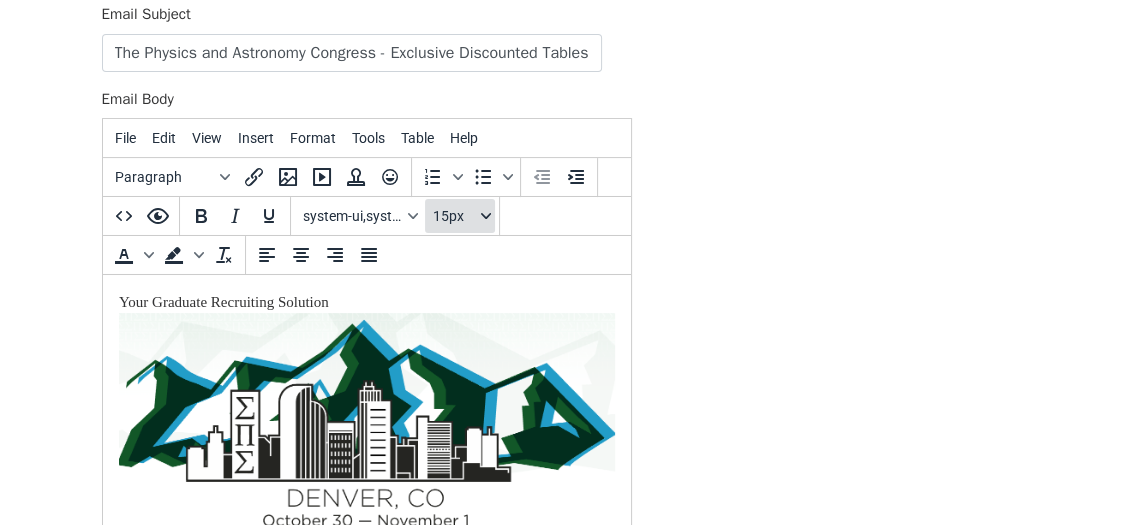 click 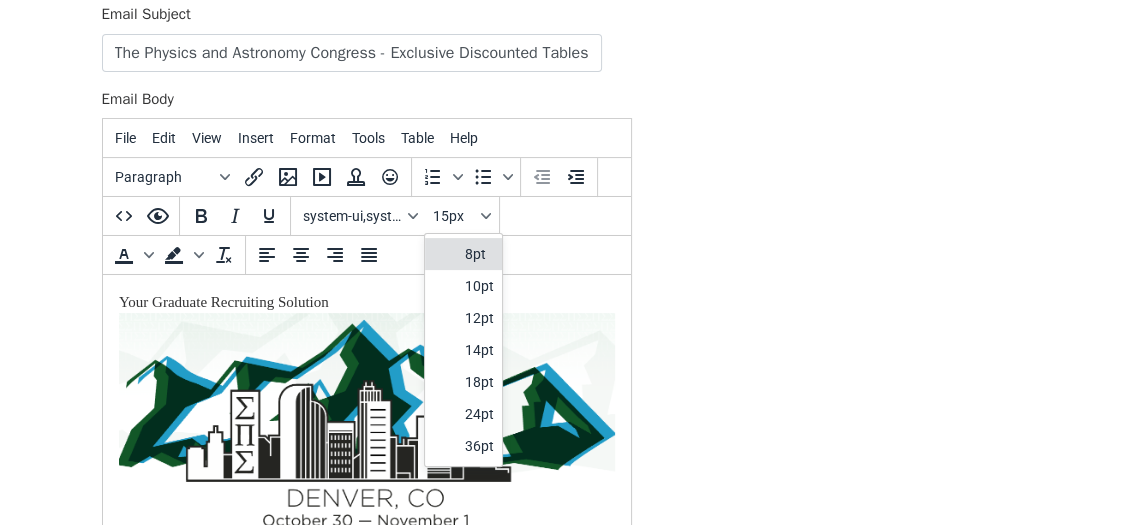 click on "8pt" at bounding box center [479, 254] 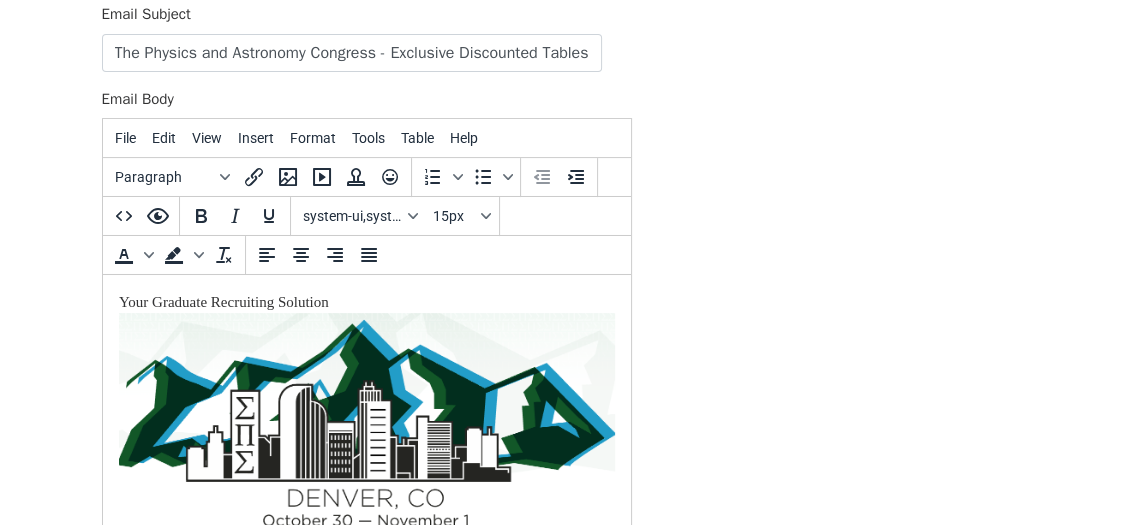 click on "Your Graduate Recruiting Solution Dear {{ ​First Name }}, Recently, you purchased an advertising package with GradSchool Shopper and indicated an interested in learning more about discounted tabletop exhibit spaces at The Physics & Astronomy Congress being held this fall in [GEOGRAPHIC_DATA]. This email is a friendly reminder that this is a great time to lock in a space and make plans to be part of this event, the largest gathering of undergraduate science students in [GEOGRAPHIC_DATA].  The Congress  will be held in [GEOGRAPHIC_DATA], [US_STATE], [DATE] through [DATE], at the  [GEOGRAPHIC_DATA] .  This gathering (organized by  the Society of Physics Students ) occurs only every three years ,  so  act quickly if you are interested." at bounding box center (366, 578) 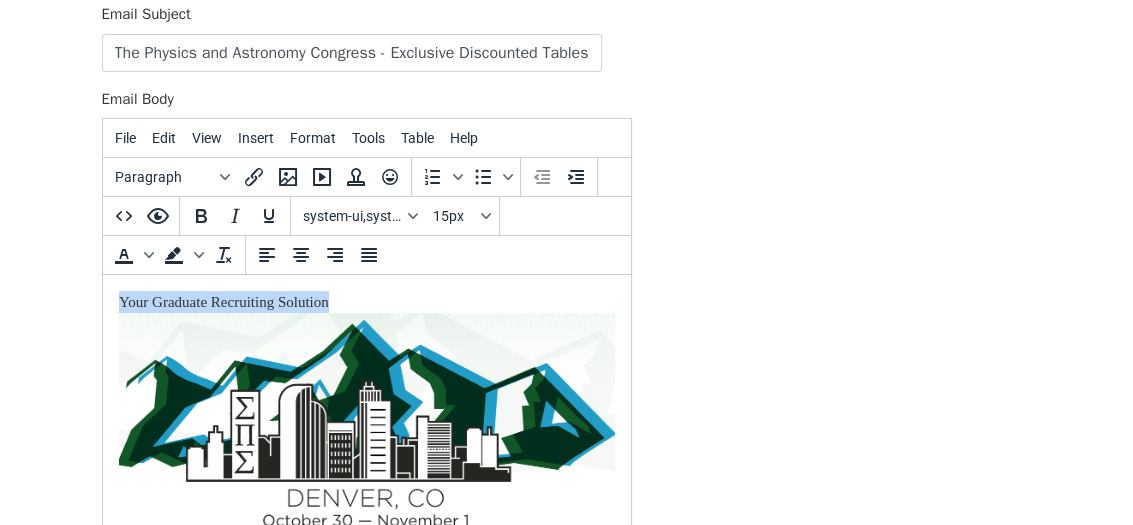drag, startPoint x: 371, startPoint y: 302, endPoint x: 112, endPoint y: 312, distance: 259.193 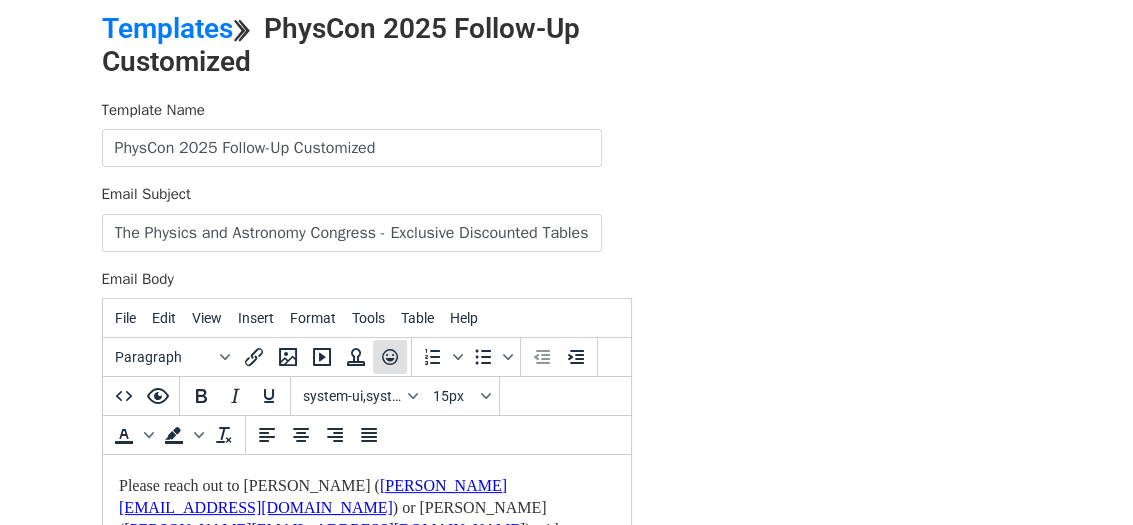 scroll, scrollTop: 183, scrollLeft: 0, axis: vertical 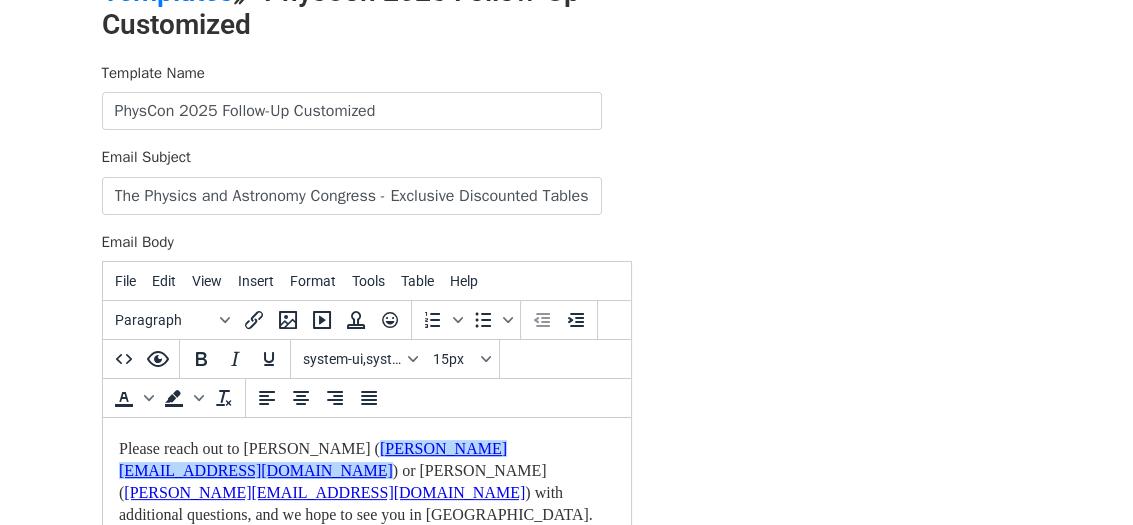 click on "[PERSON_NAME][EMAIL_ADDRESS][DOMAIN_NAME]" at bounding box center (312, 459) 